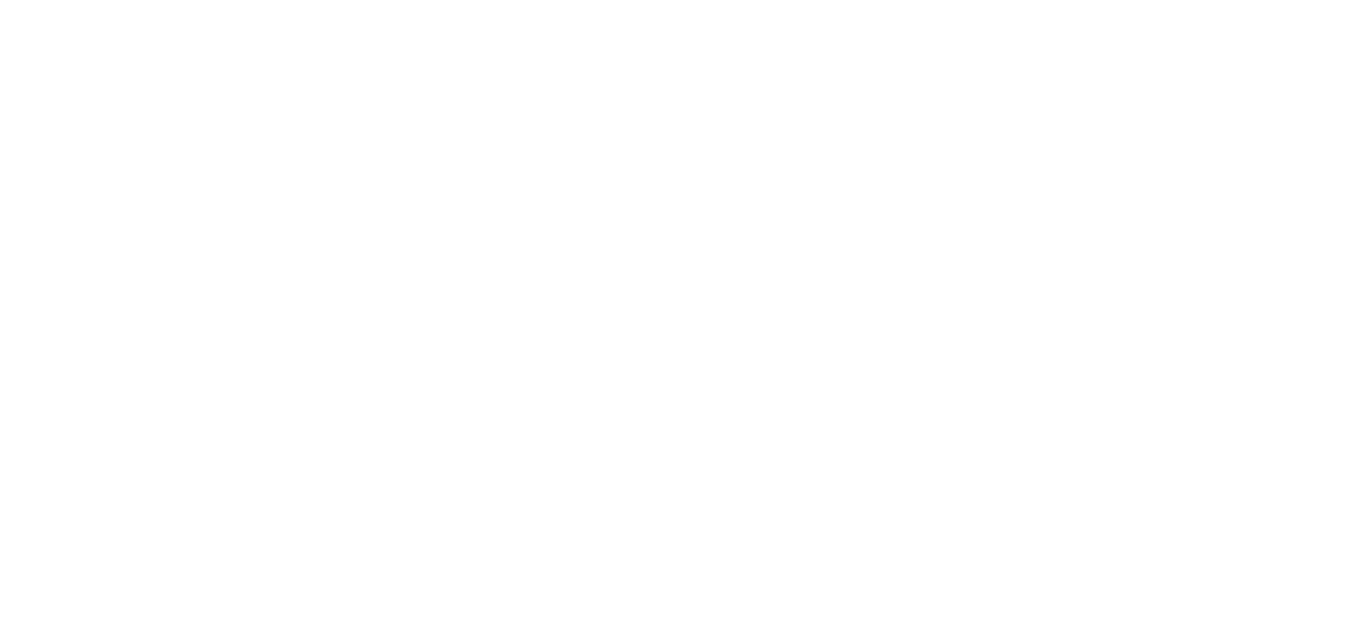 scroll, scrollTop: 0, scrollLeft: 0, axis: both 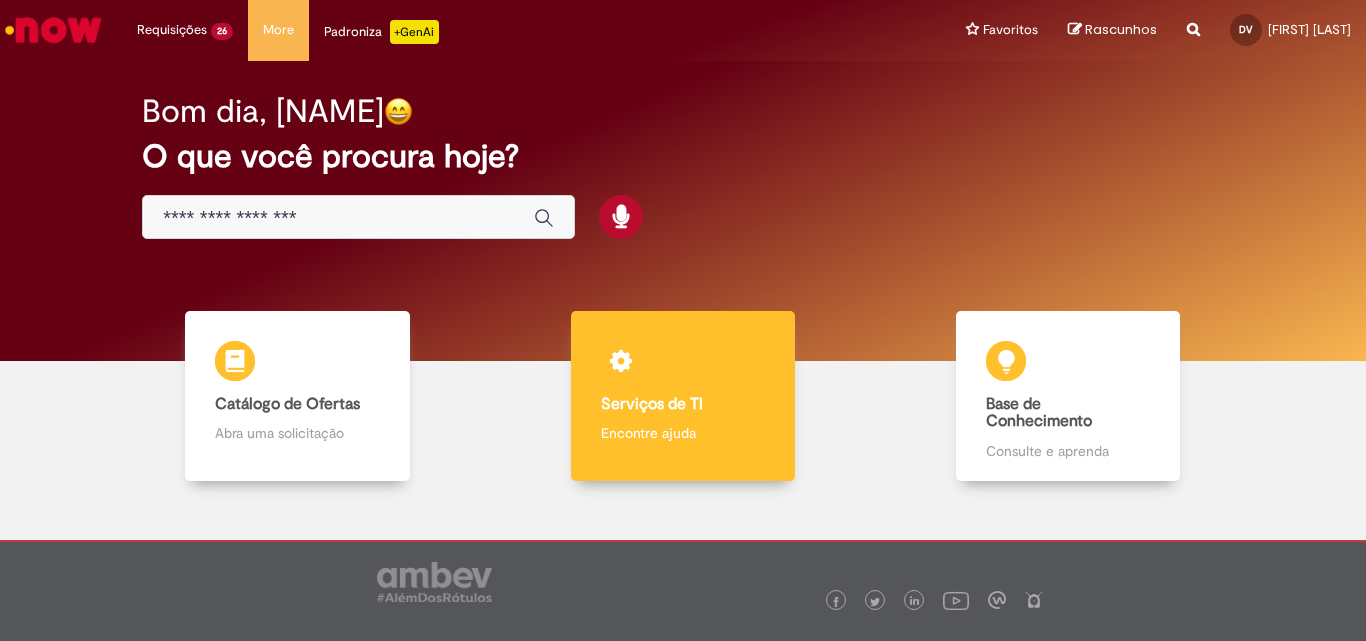click on "Base de Conhecimento
Base de Conhecimento
Consulte e aprenda" at bounding box center [1068, 396] 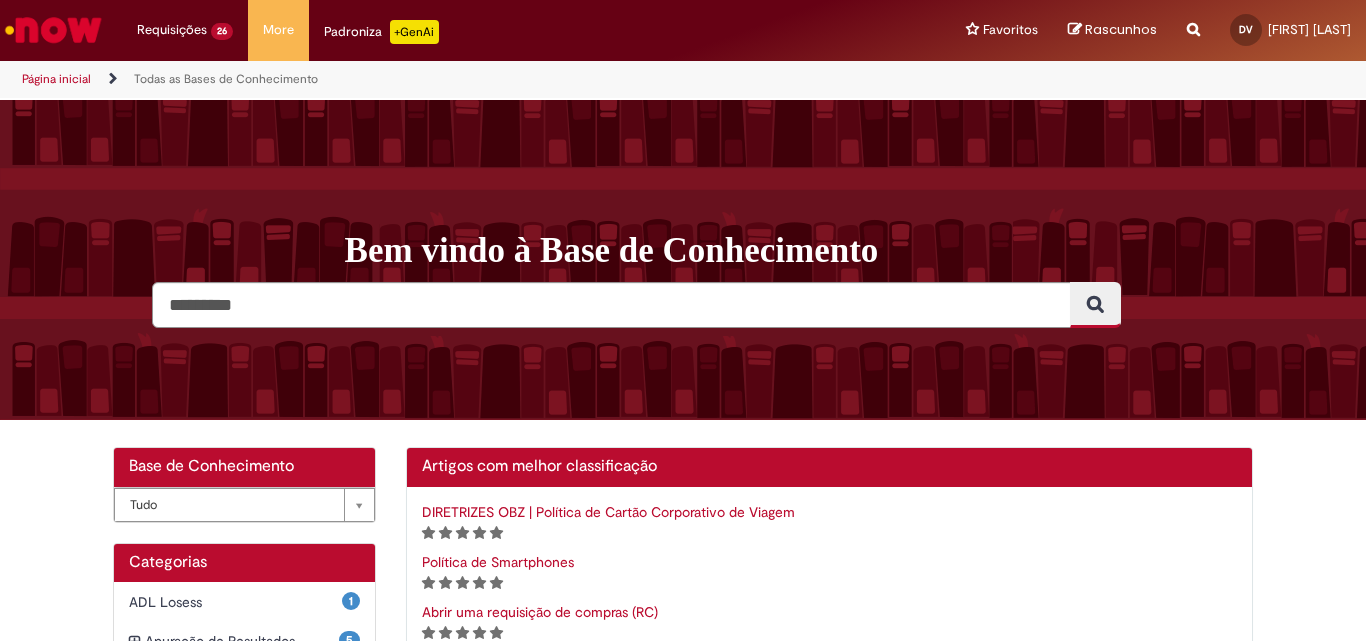 click at bounding box center (53, 30) 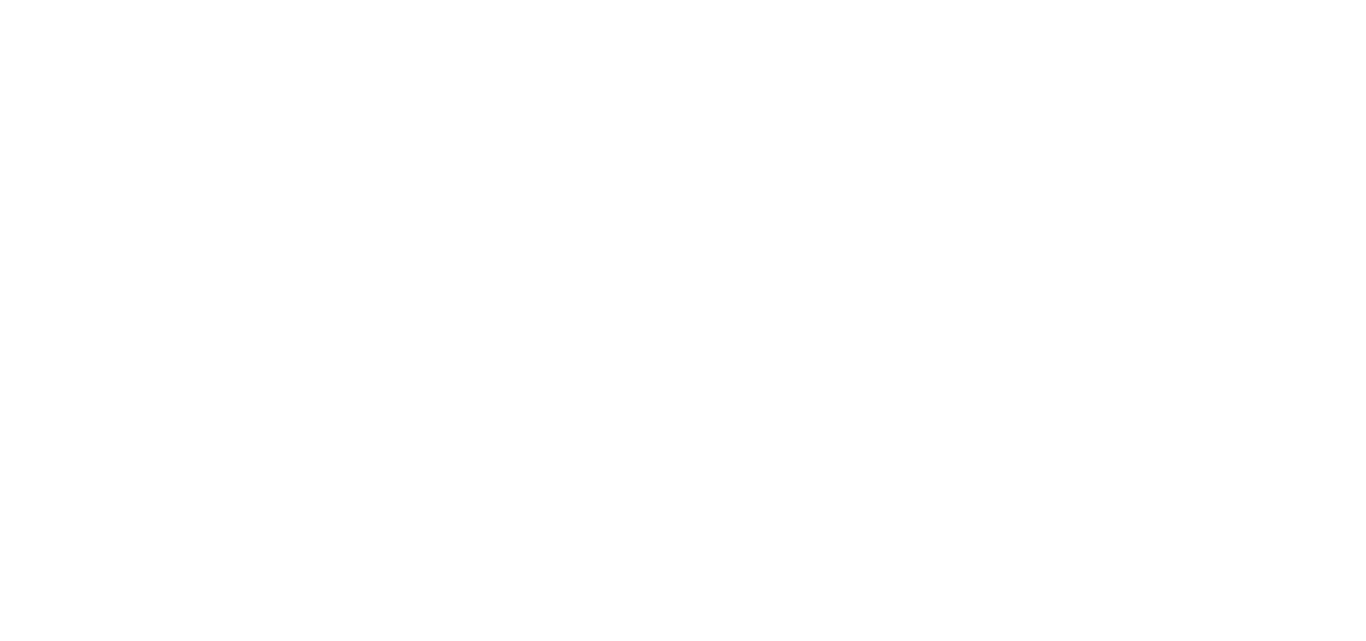 scroll, scrollTop: 0, scrollLeft: 0, axis: both 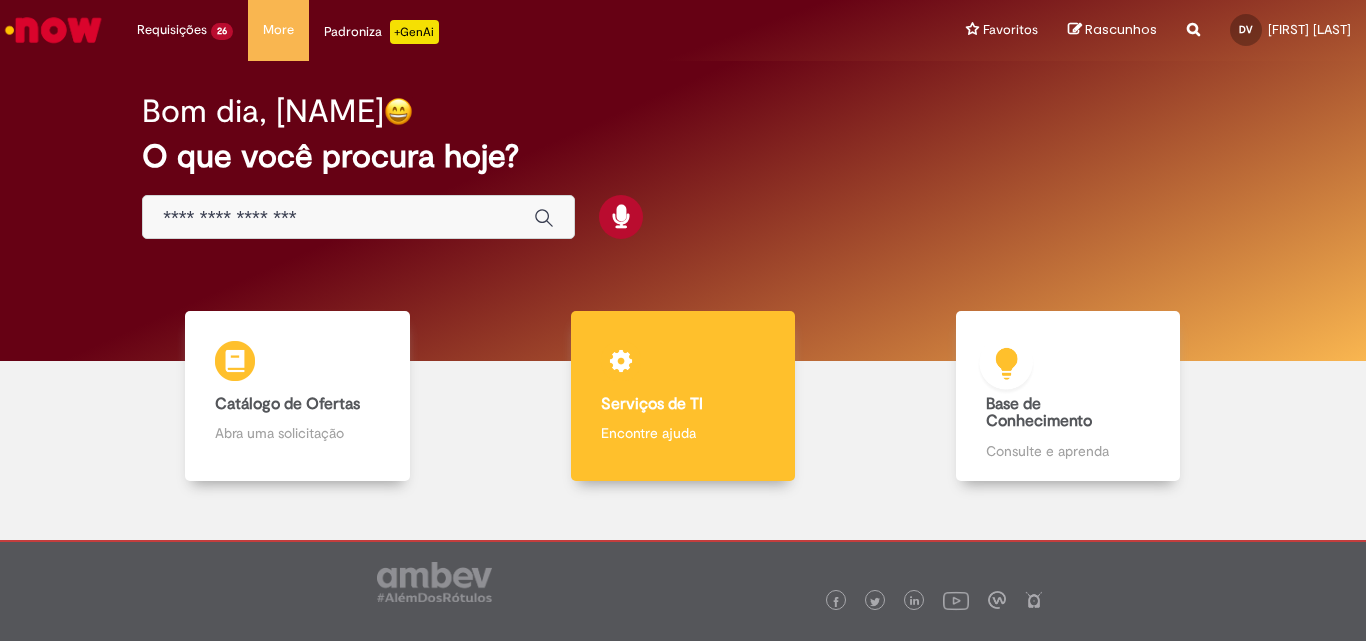 drag, startPoint x: 1036, startPoint y: 402, endPoint x: 777, endPoint y: 335, distance: 267.5257 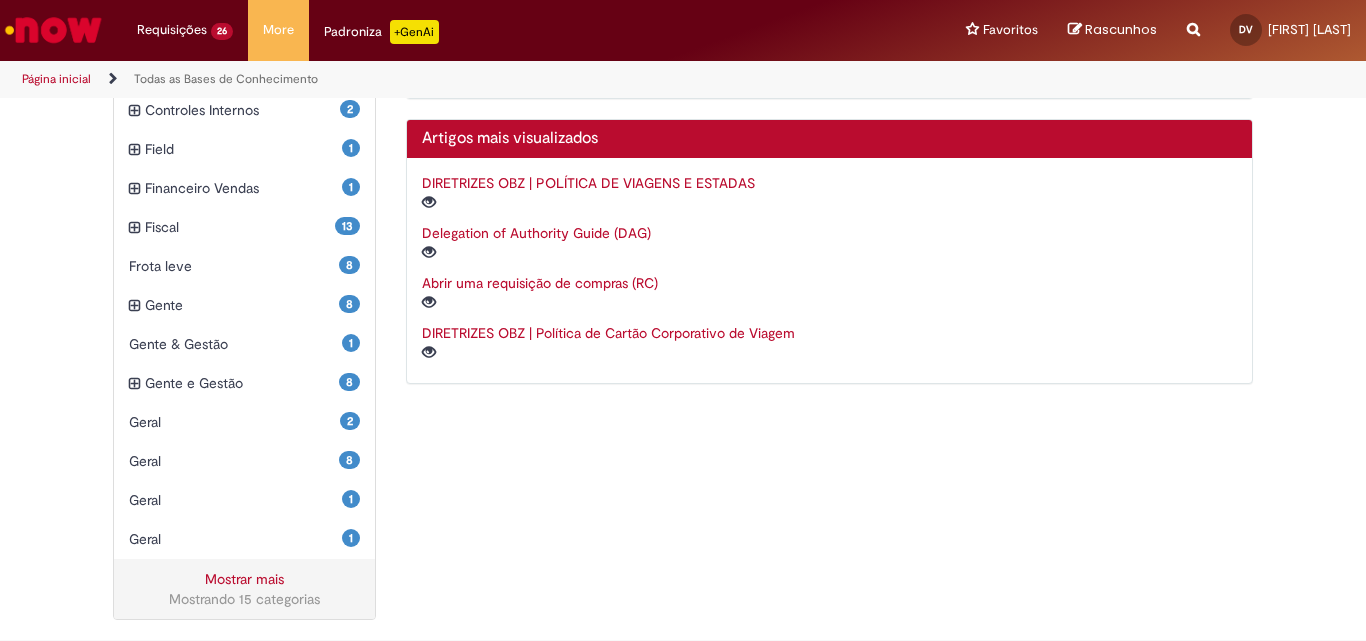scroll, scrollTop: 209, scrollLeft: 0, axis: vertical 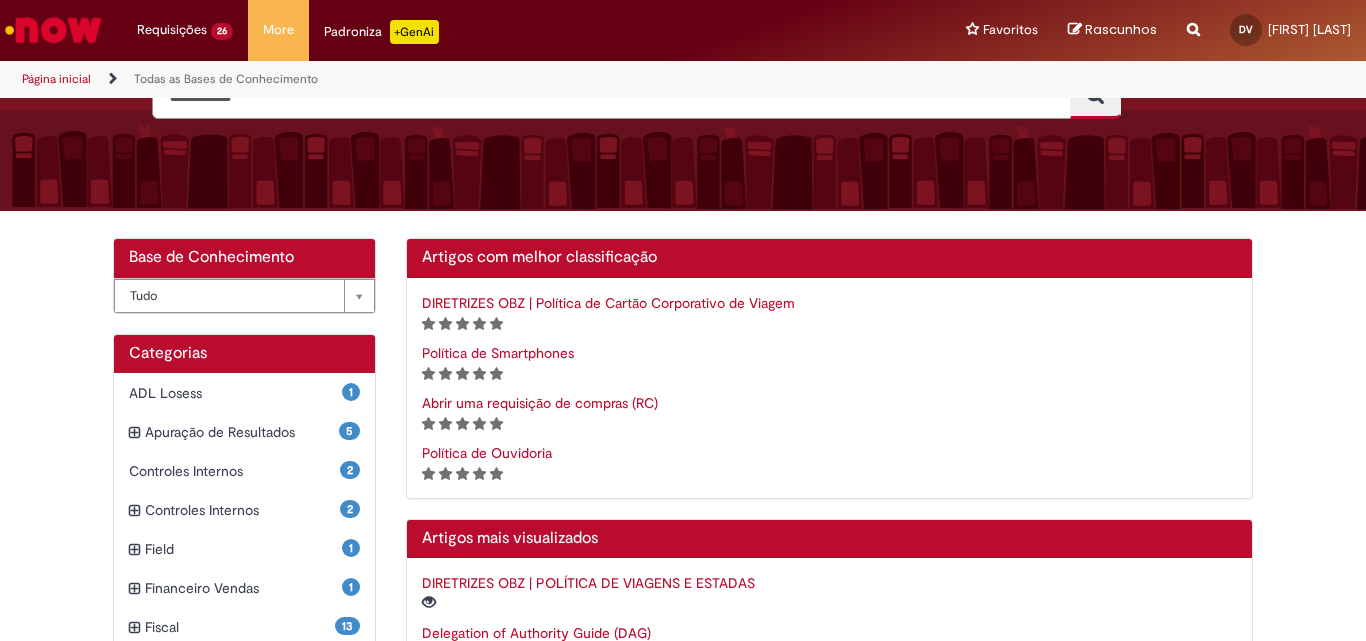click at bounding box center (53, 30) 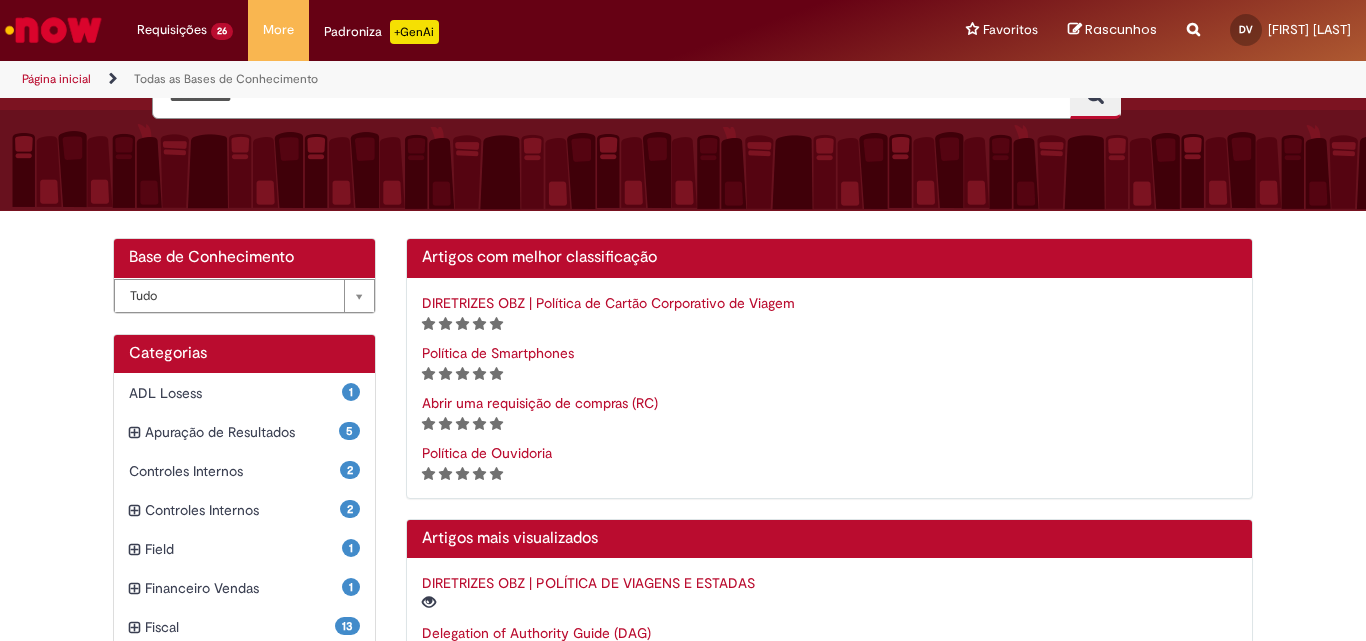 scroll, scrollTop: 0, scrollLeft: 0, axis: both 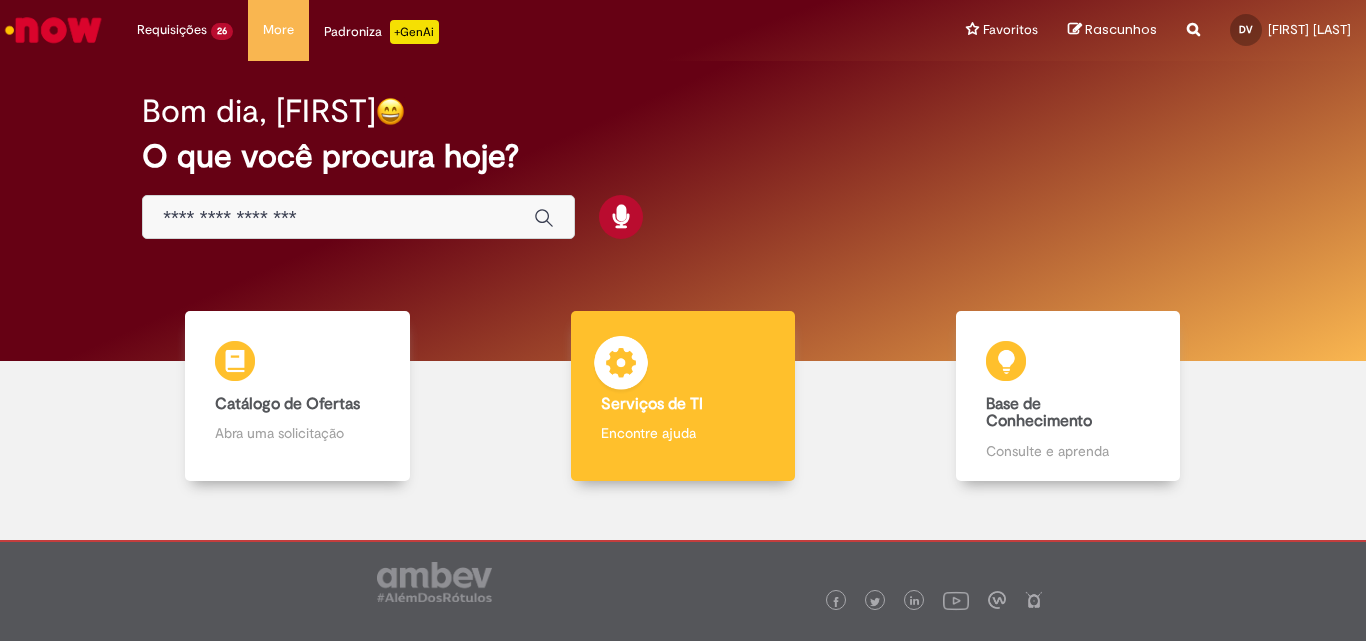 click on "Serviços de TI
Serviços de TI
Encontre ajuda" at bounding box center [683, 396] 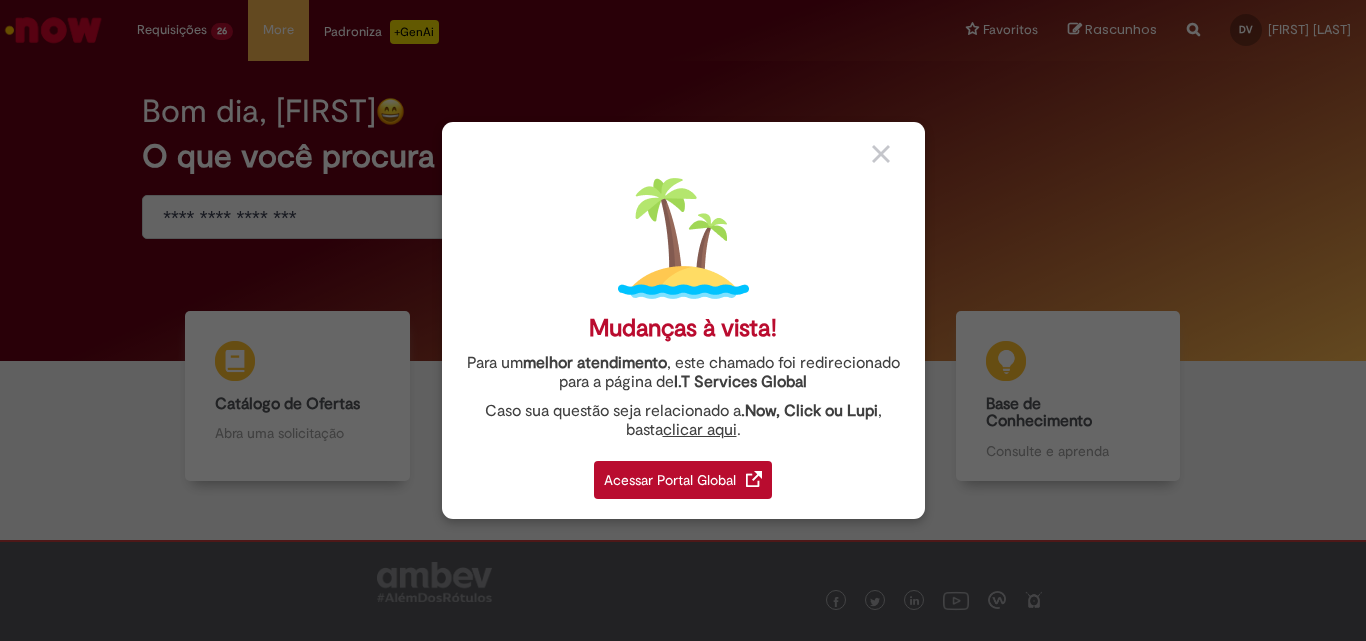 click at bounding box center (881, 154) 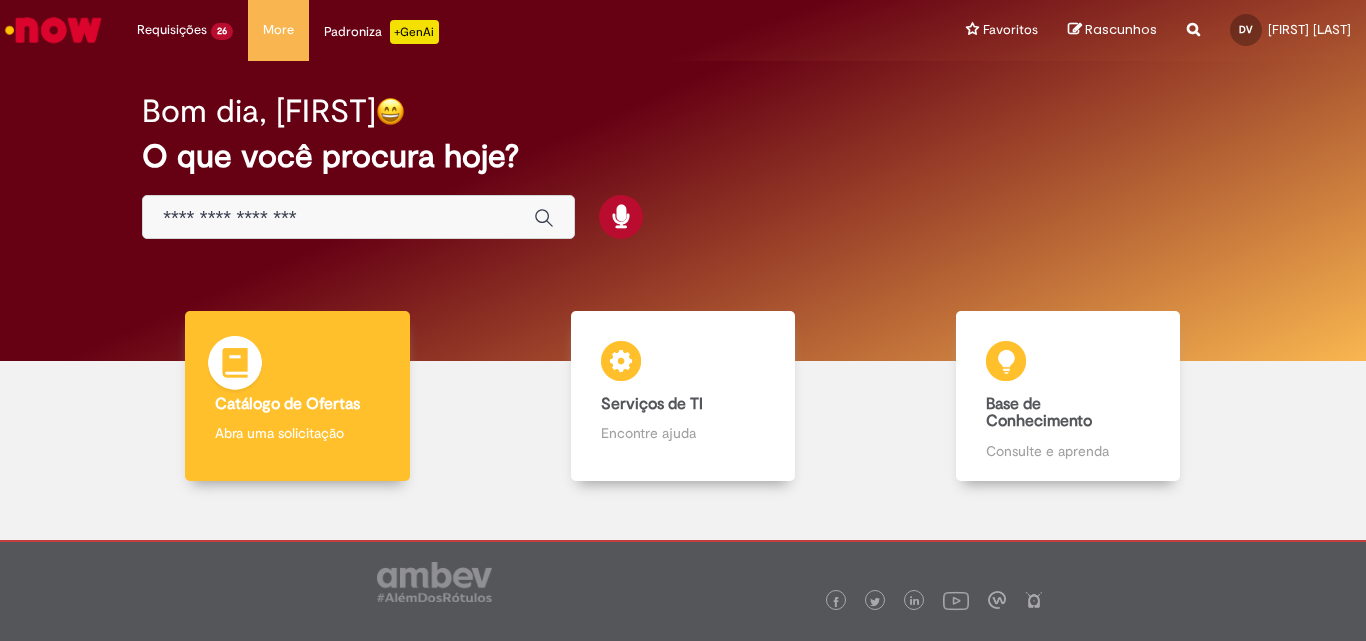 click on "Catálogo de Ofertas
Catálogo de Ofertas
Abra uma solicitação" at bounding box center [297, 396] 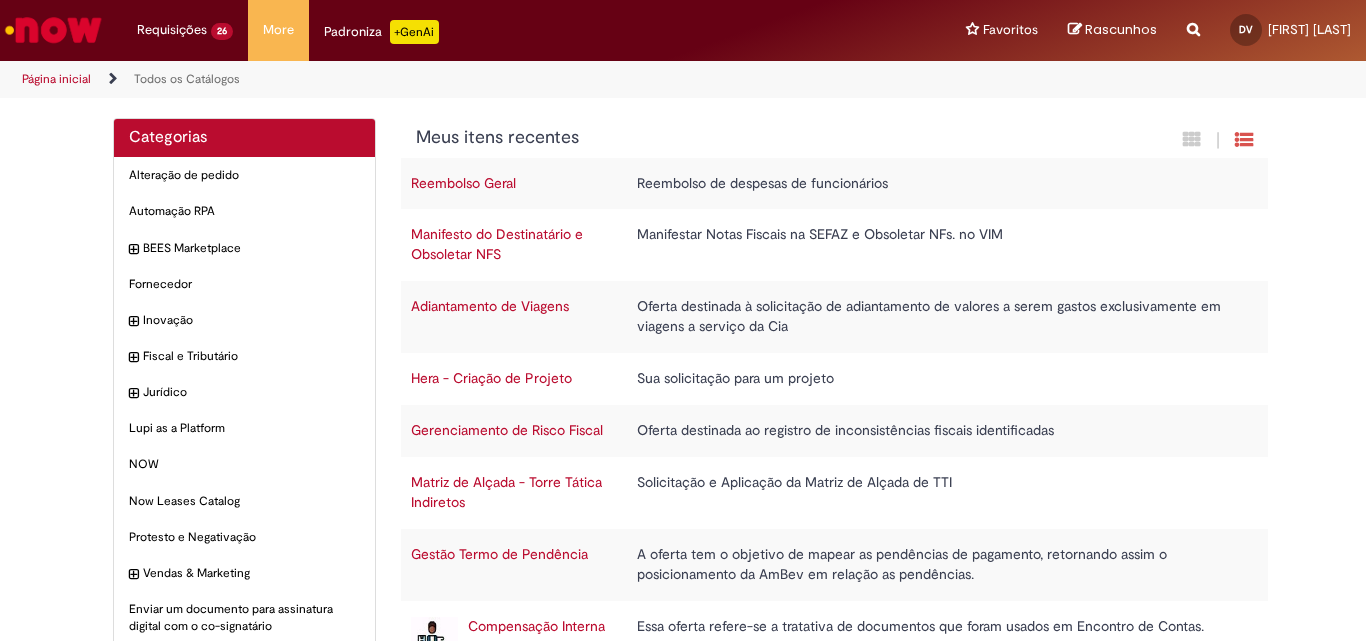 scroll, scrollTop: 154, scrollLeft: 0, axis: vertical 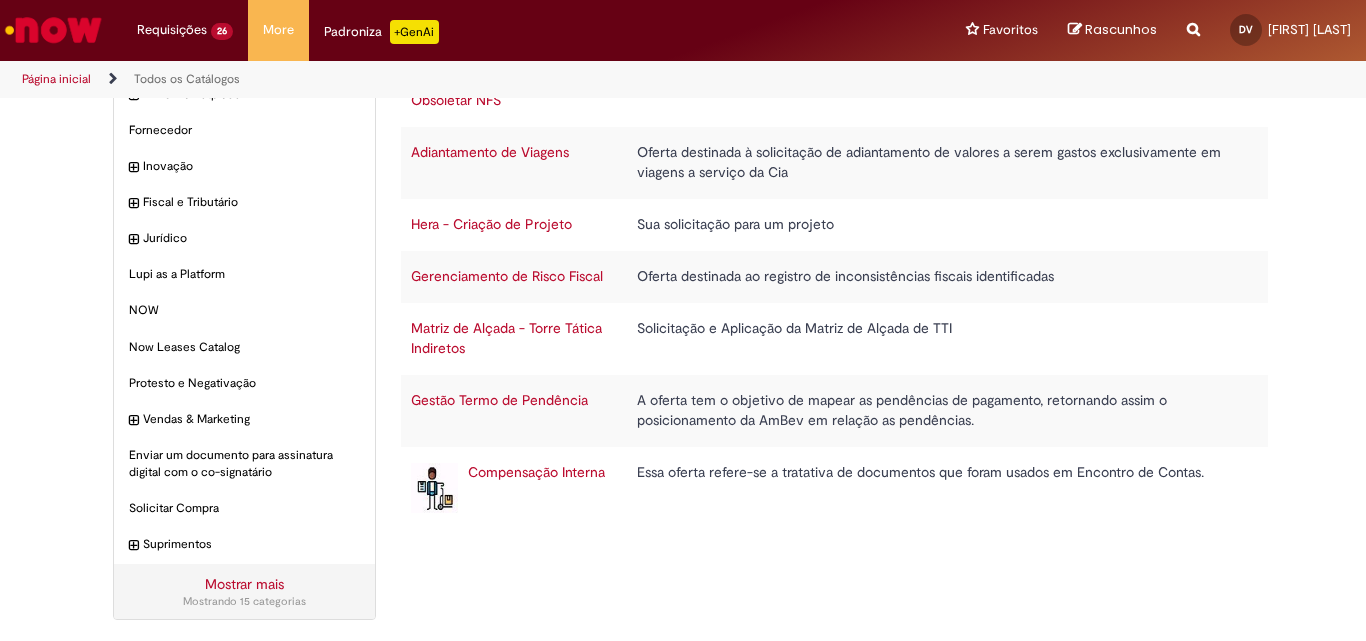 click on "Compensação Interna" at bounding box center [536, 472] 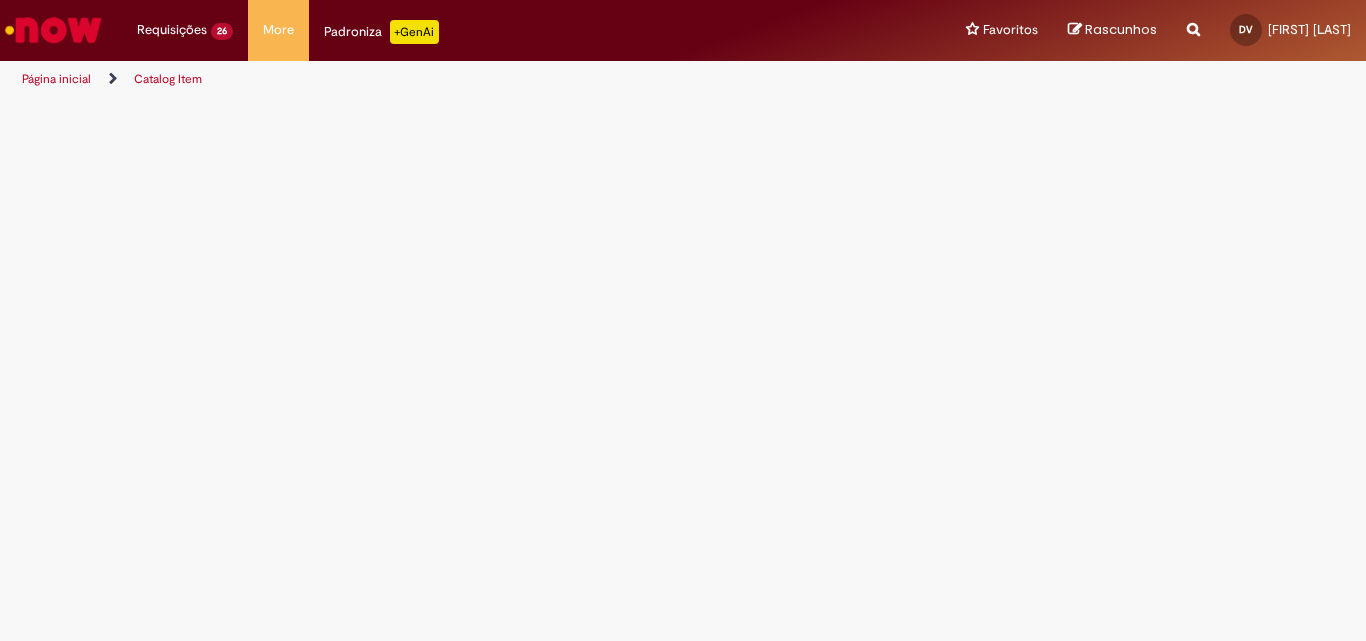 scroll, scrollTop: 0, scrollLeft: 0, axis: both 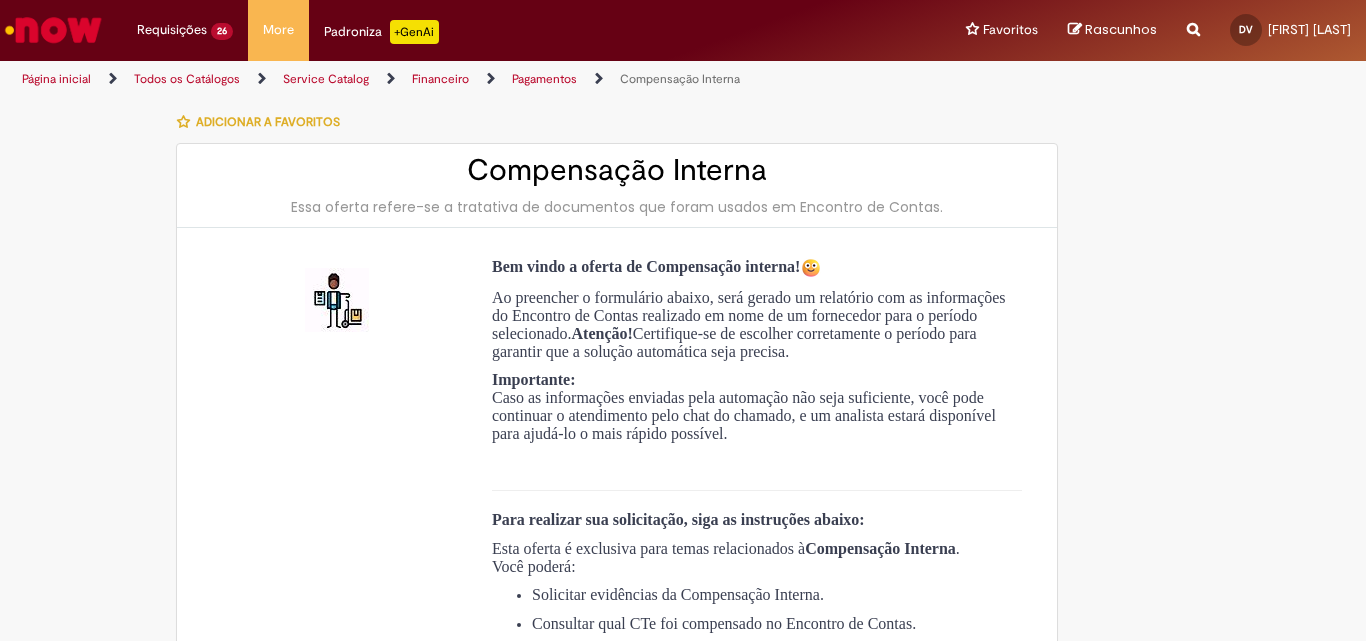 type on "**********" 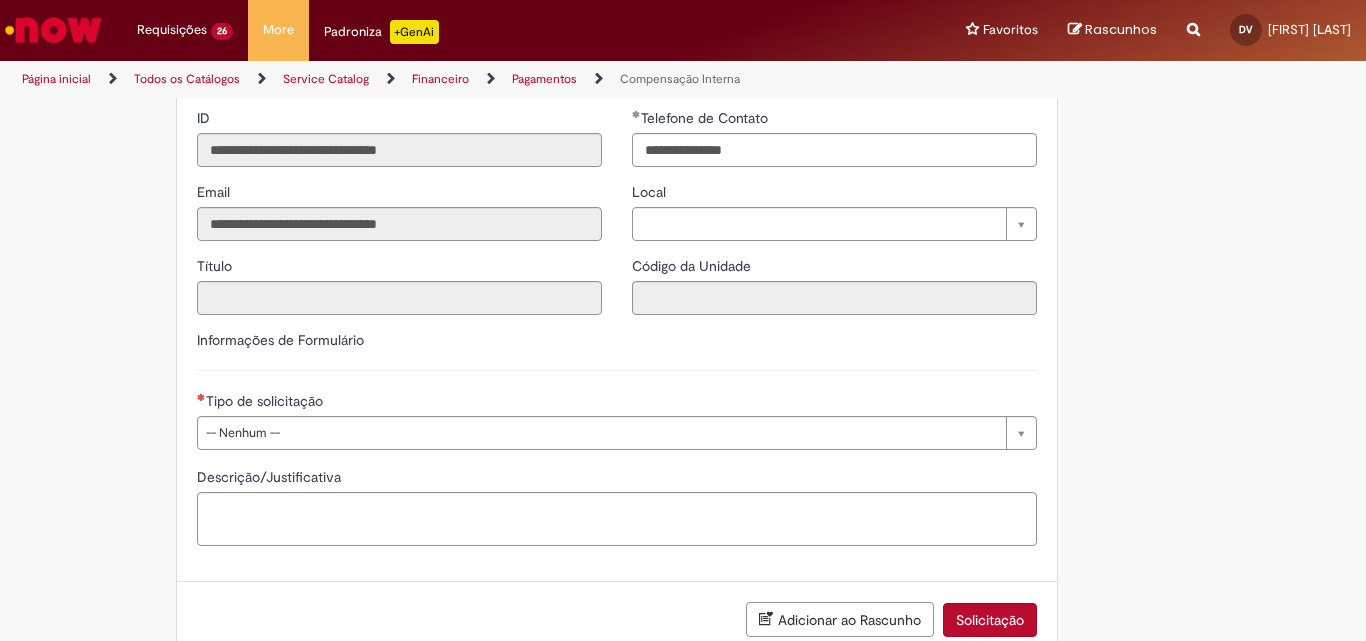 scroll, scrollTop: 1070, scrollLeft: 0, axis: vertical 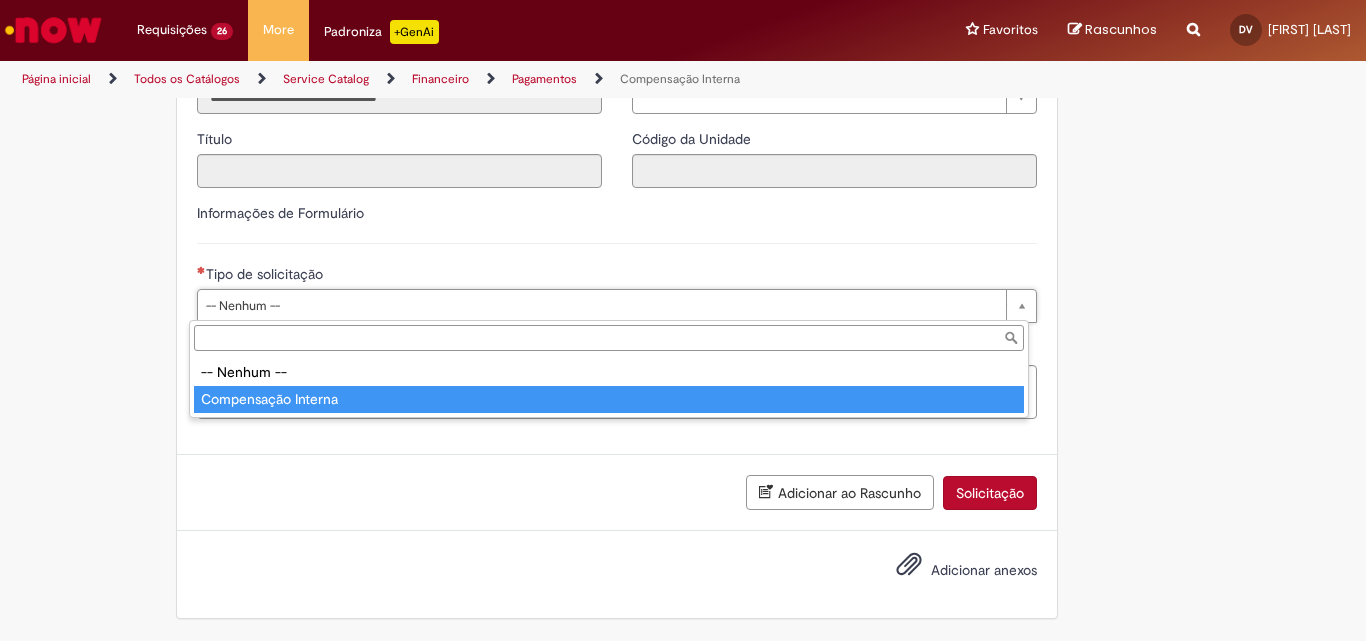 type on "**********" 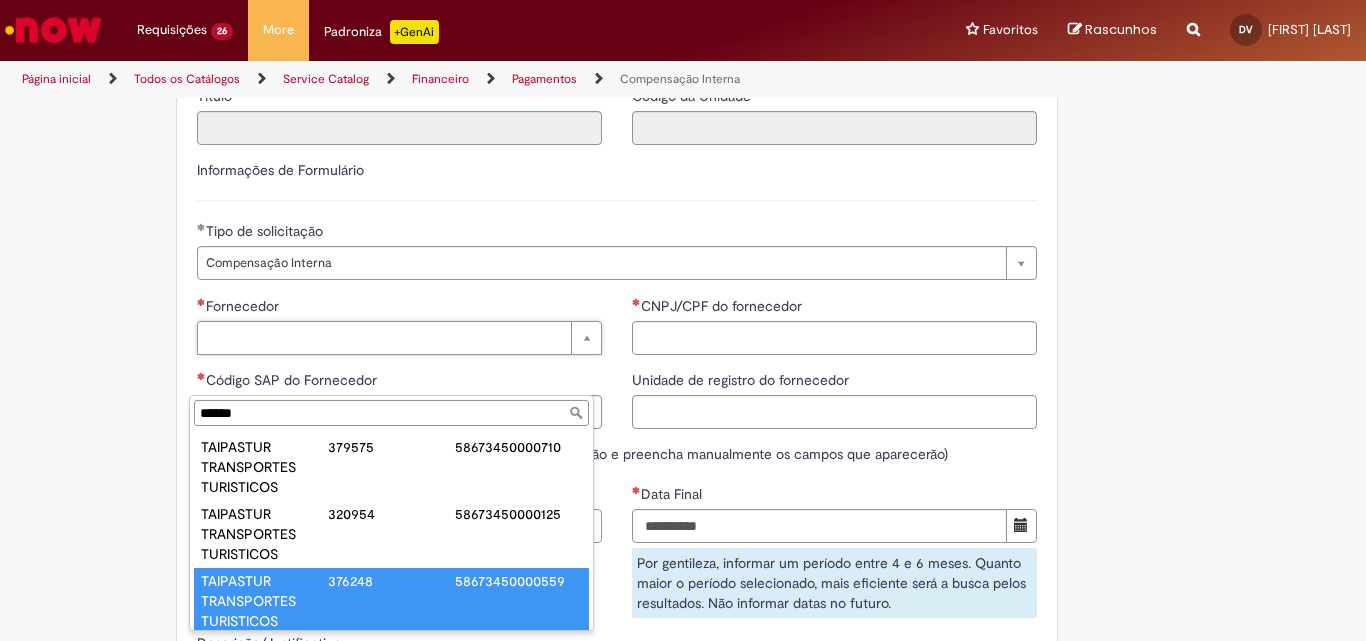 scroll, scrollTop: 1, scrollLeft: 0, axis: vertical 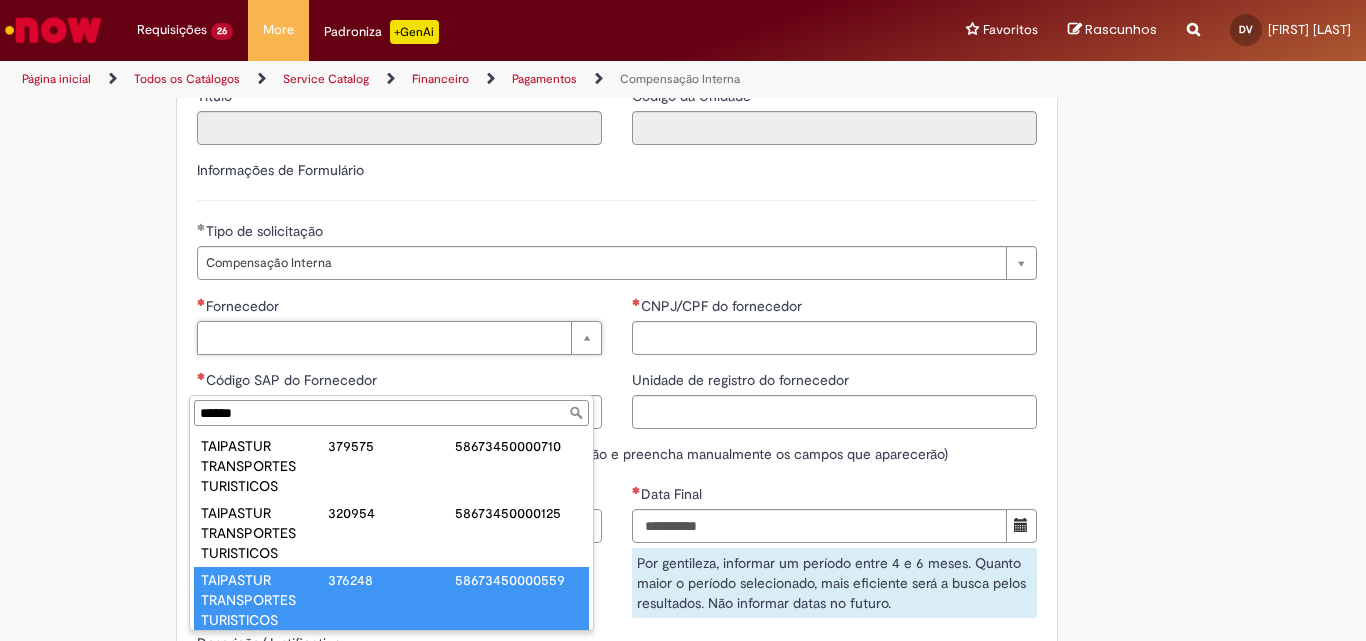 type on "******" 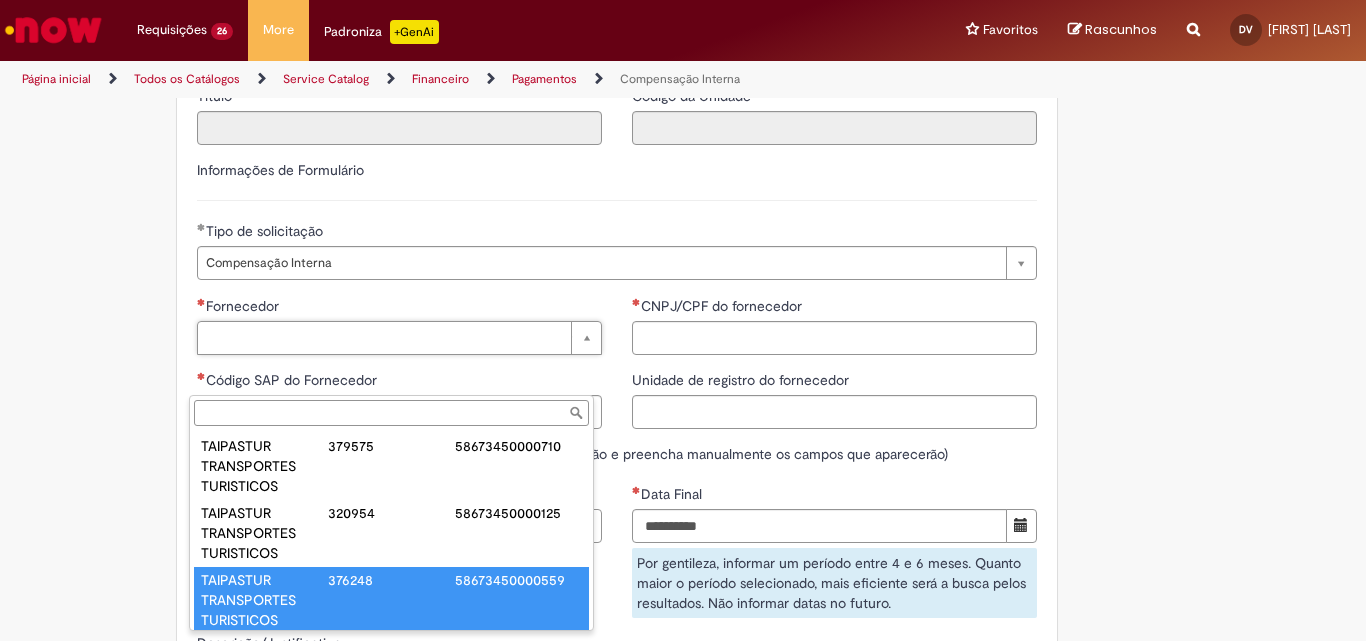 type on "******" 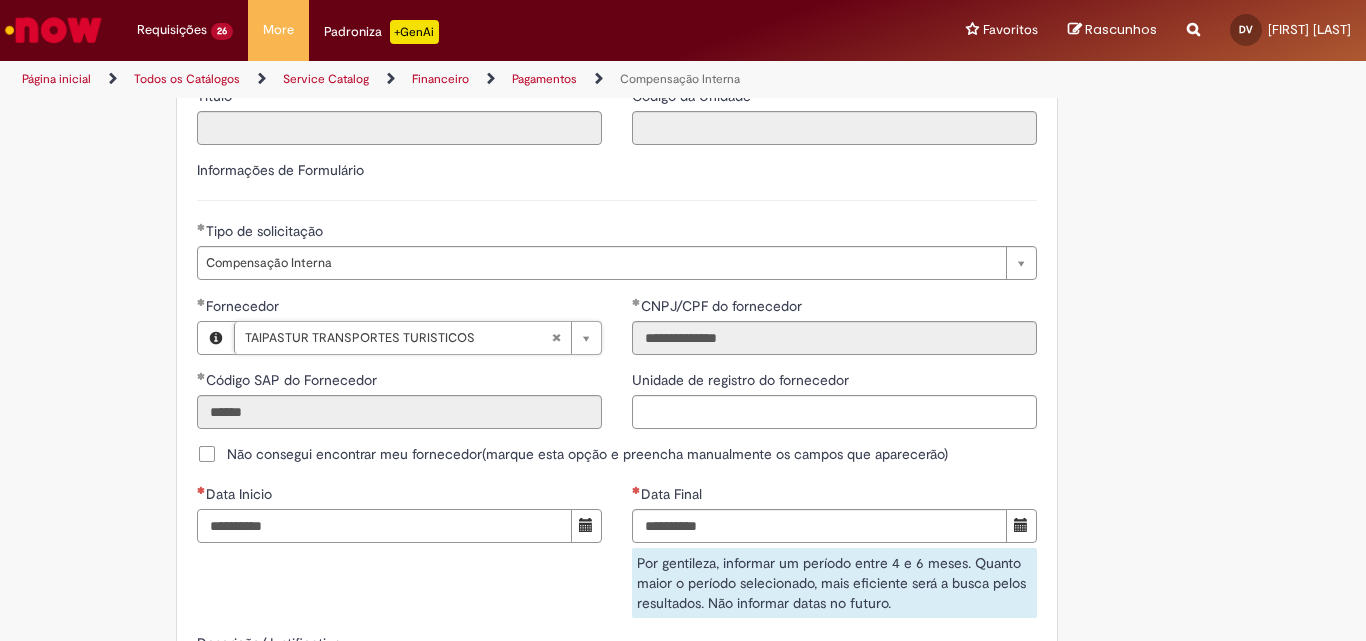 click on "Data Inicio" at bounding box center (384, 526) 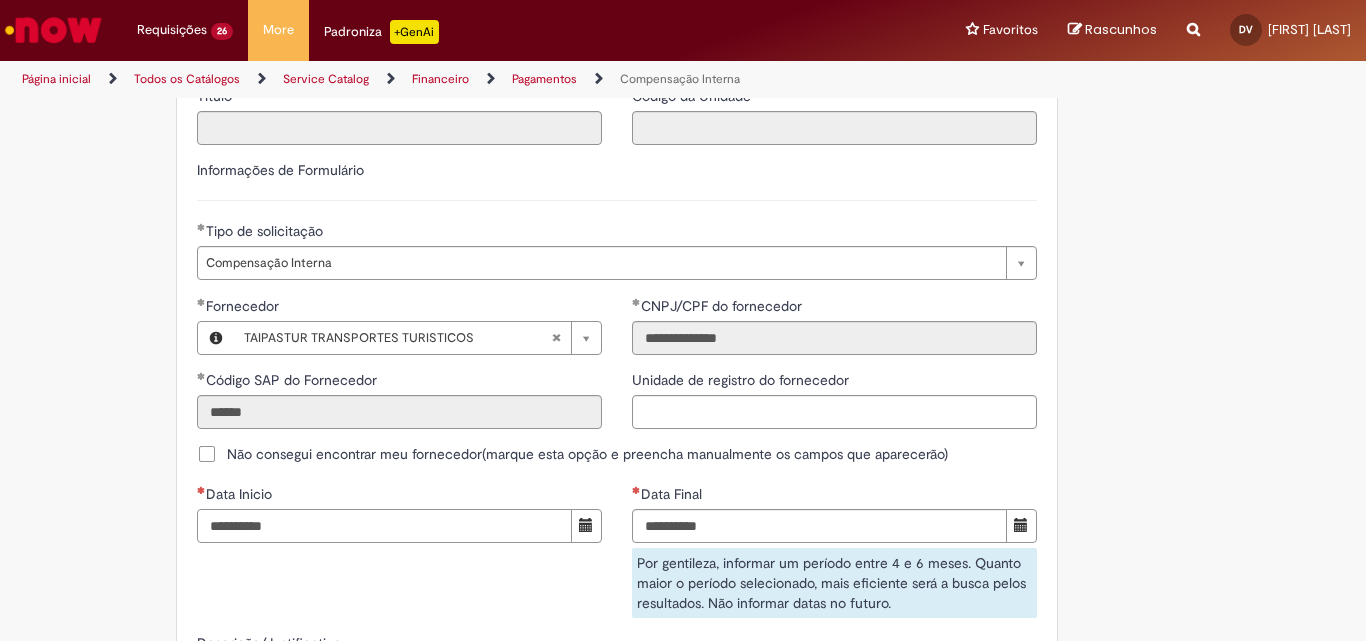 type on "**********" 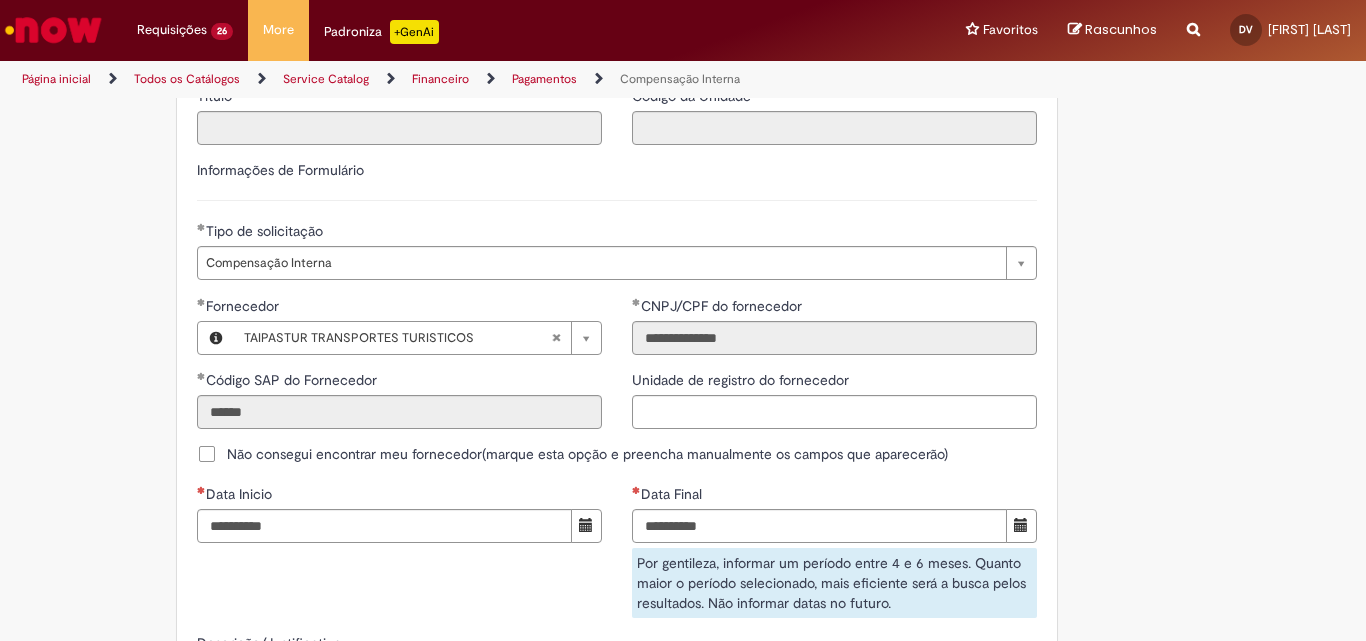 type 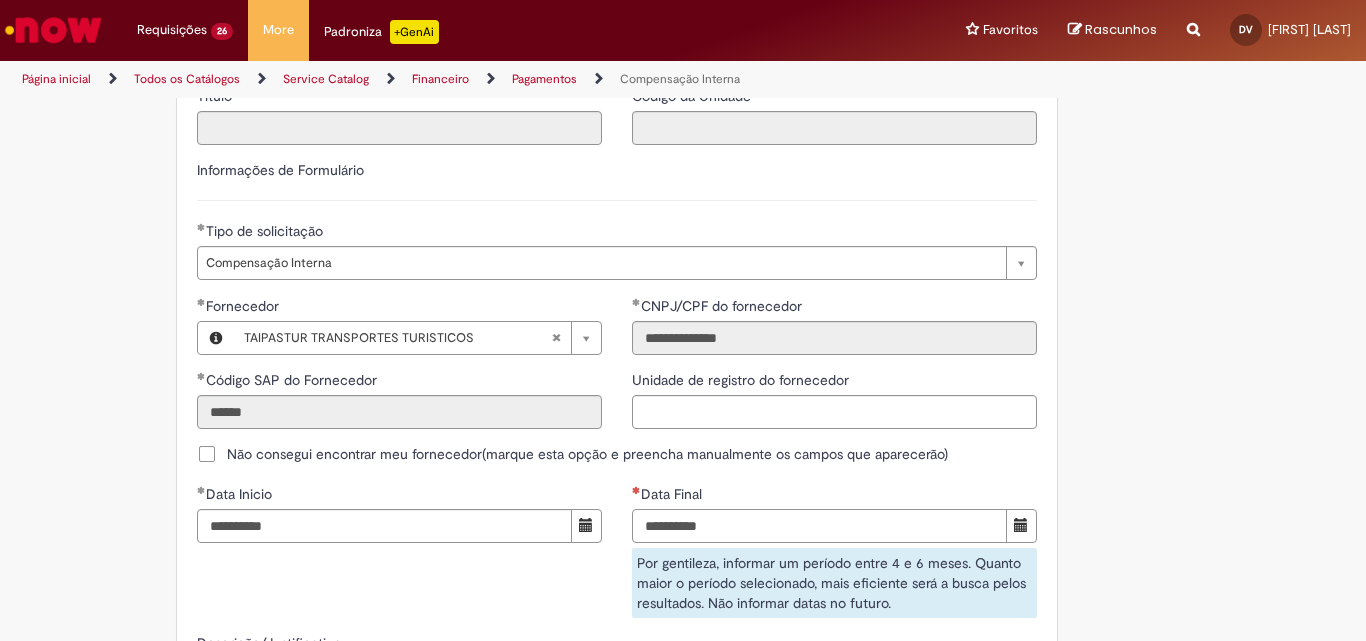 type on "**********" 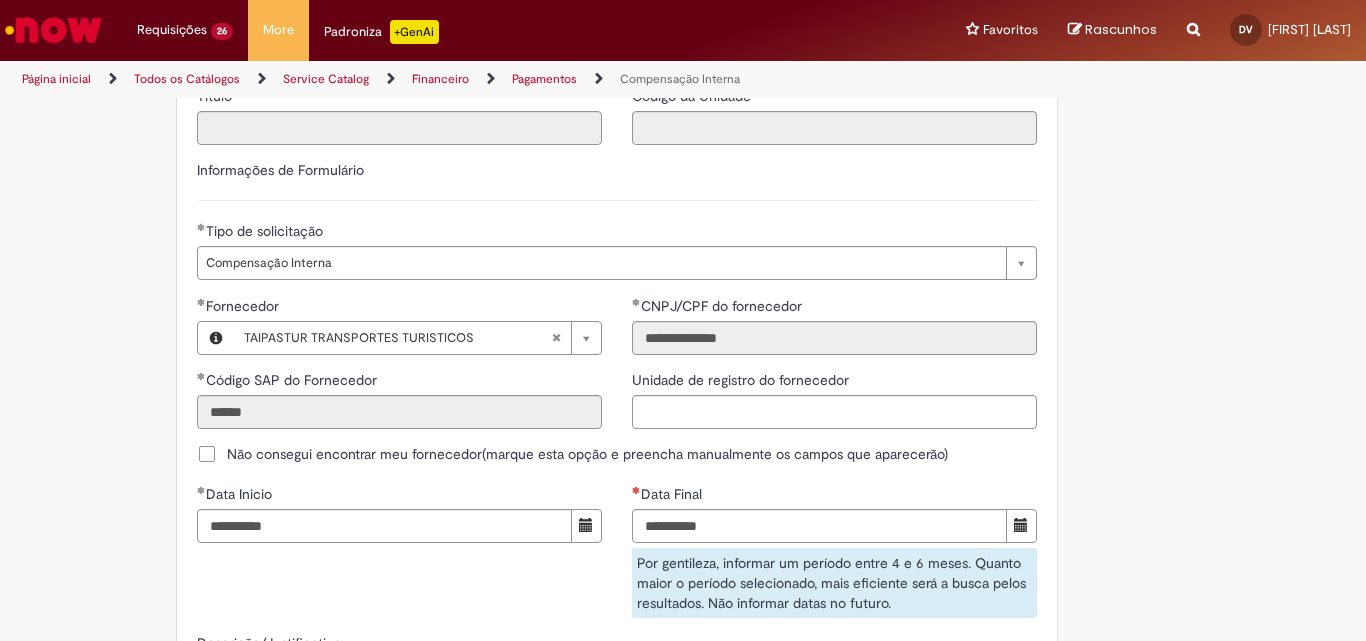 type 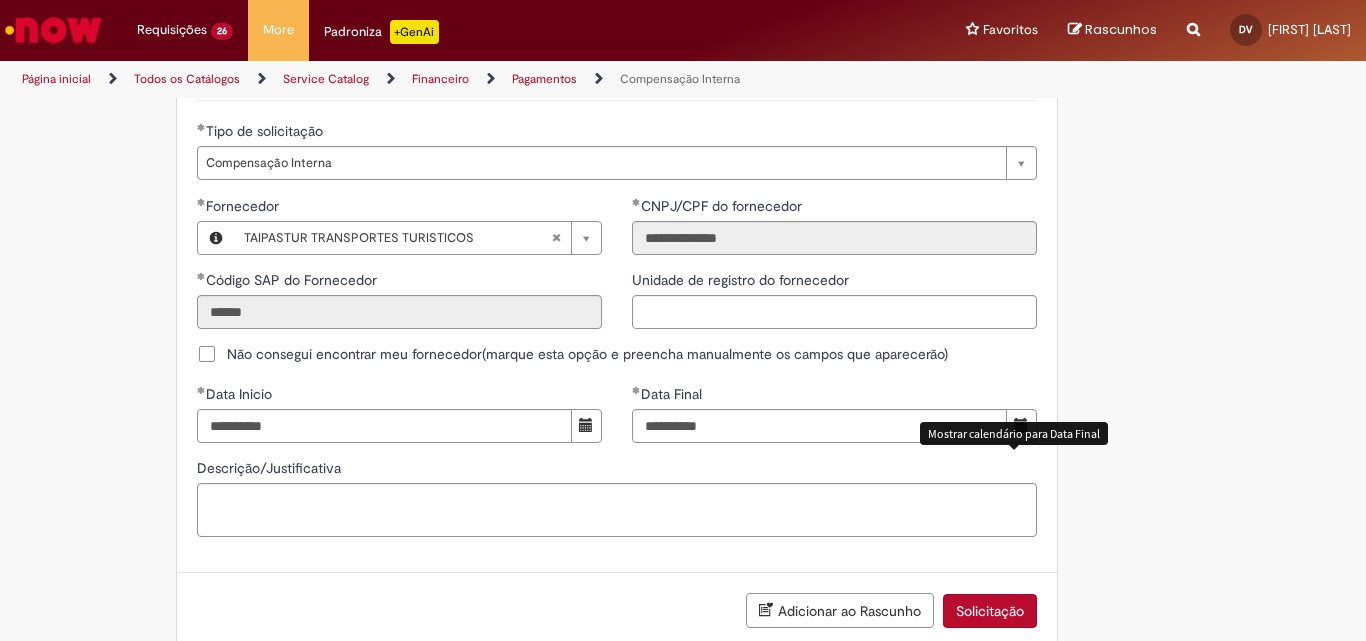 scroll, scrollTop: 1331, scrollLeft: 0, axis: vertical 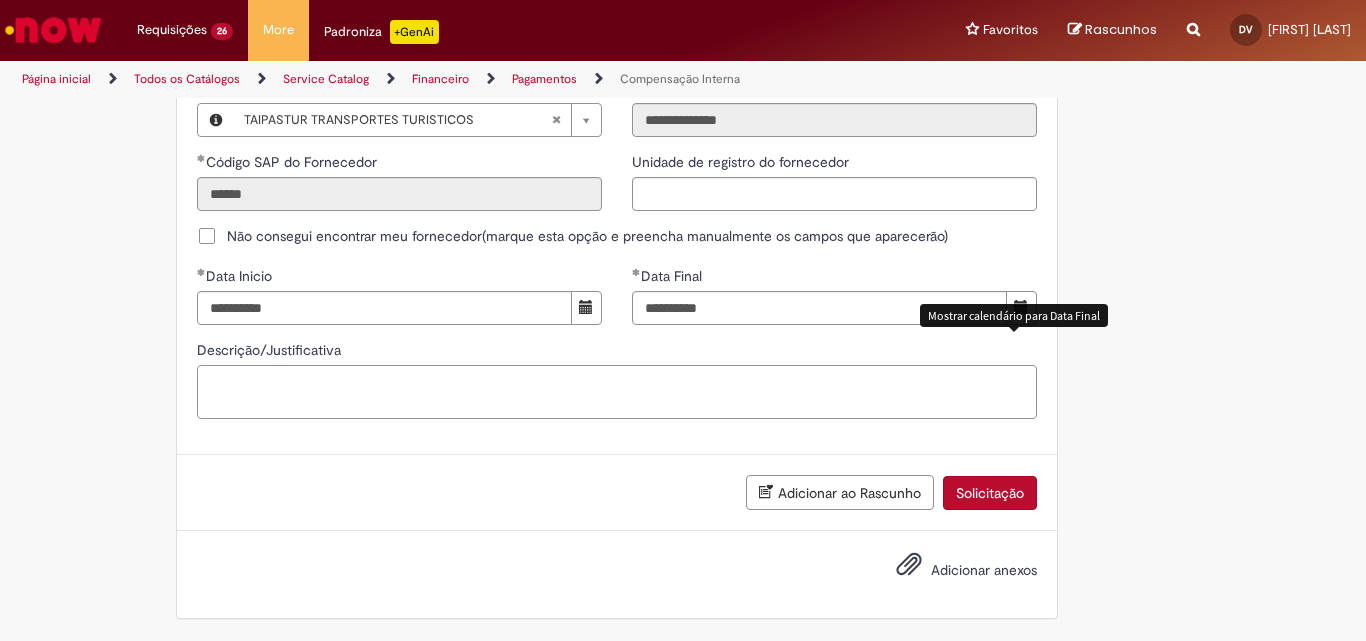 click on "Descrição/Justificativa" at bounding box center (617, 392) 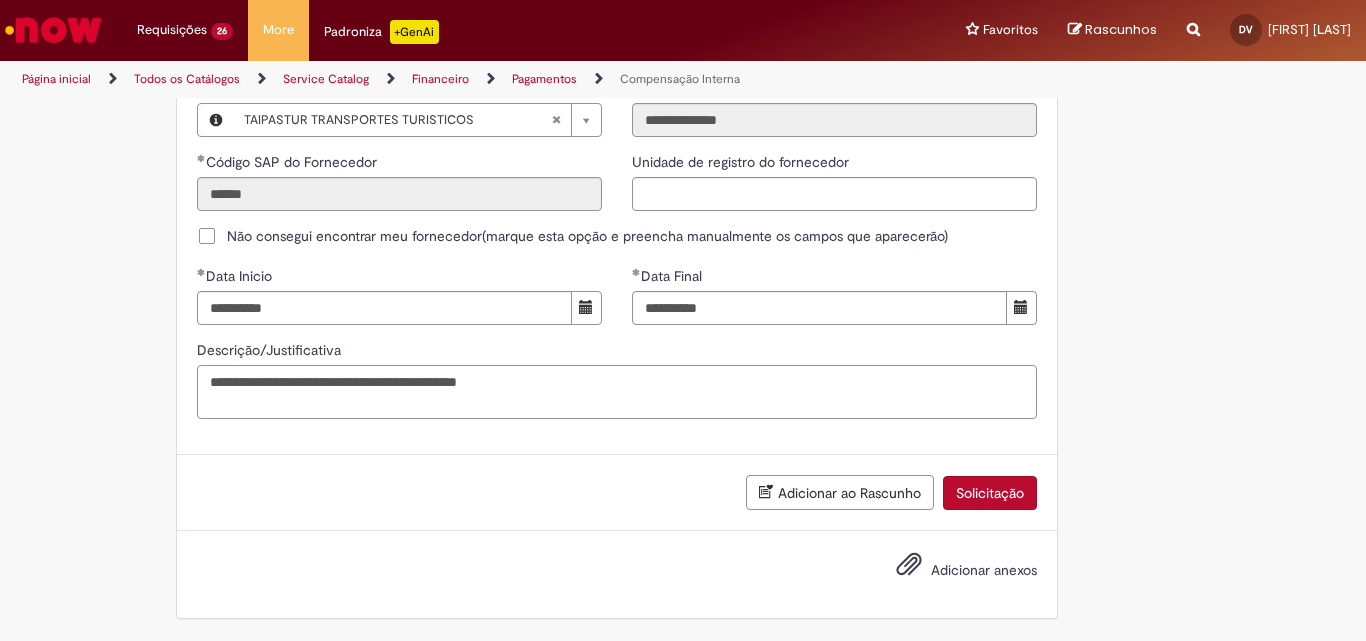 type on "**********" 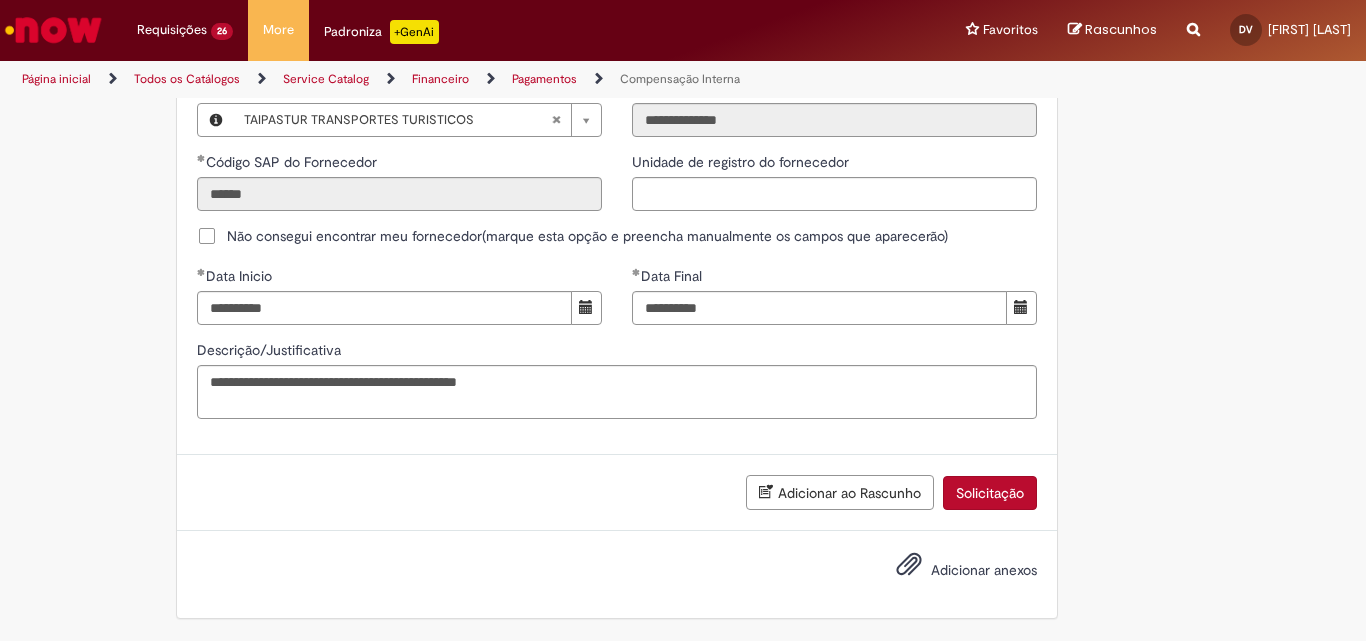 click on "Solicitação" at bounding box center (990, 493) 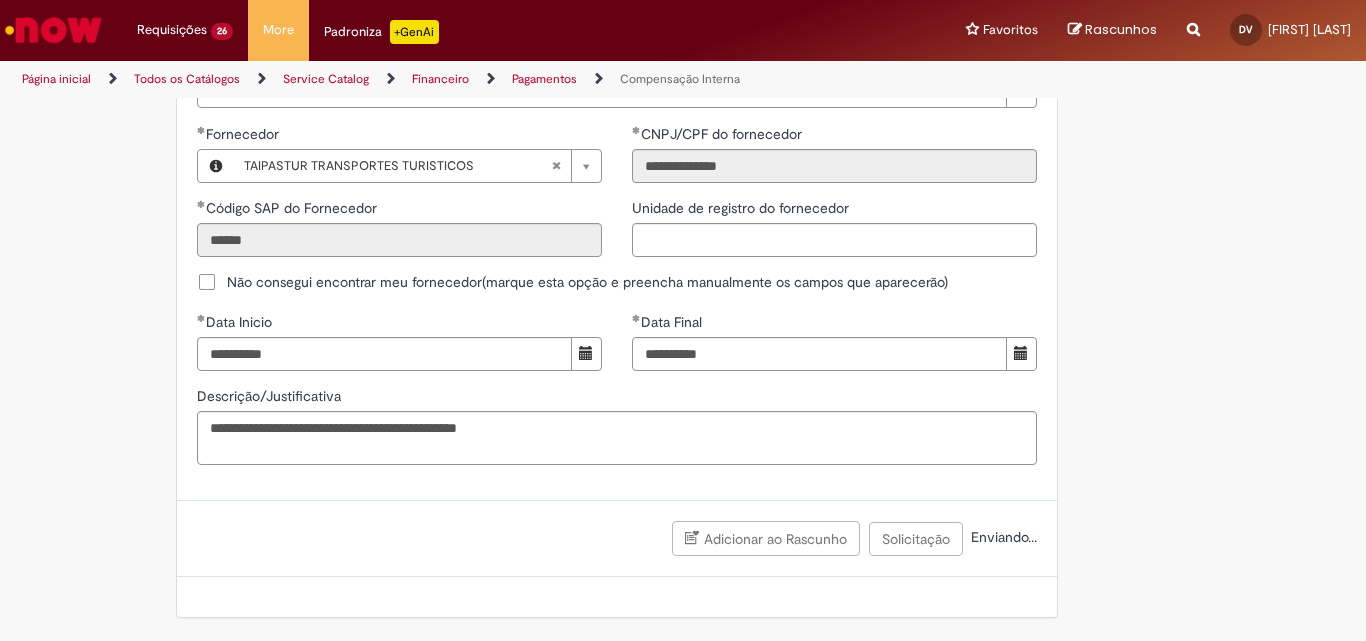 scroll, scrollTop: 1285, scrollLeft: 0, axis: vertical 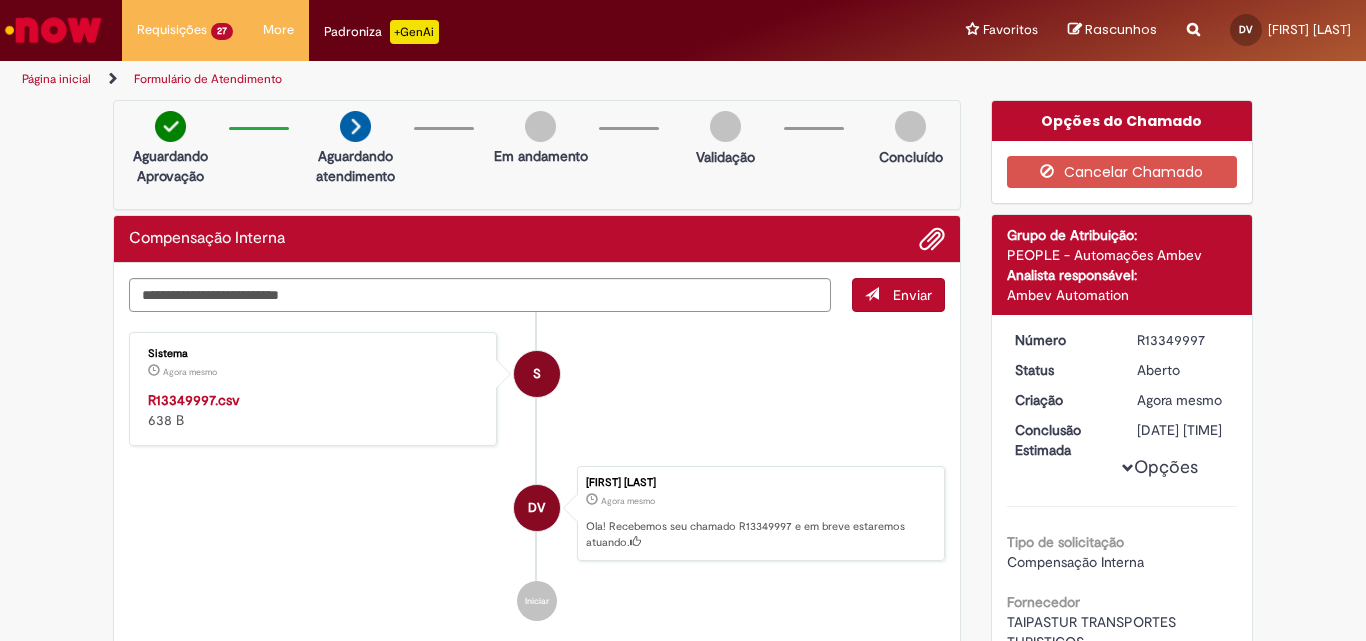 click on "R13349997.csv" at bounding box center (194, 400) 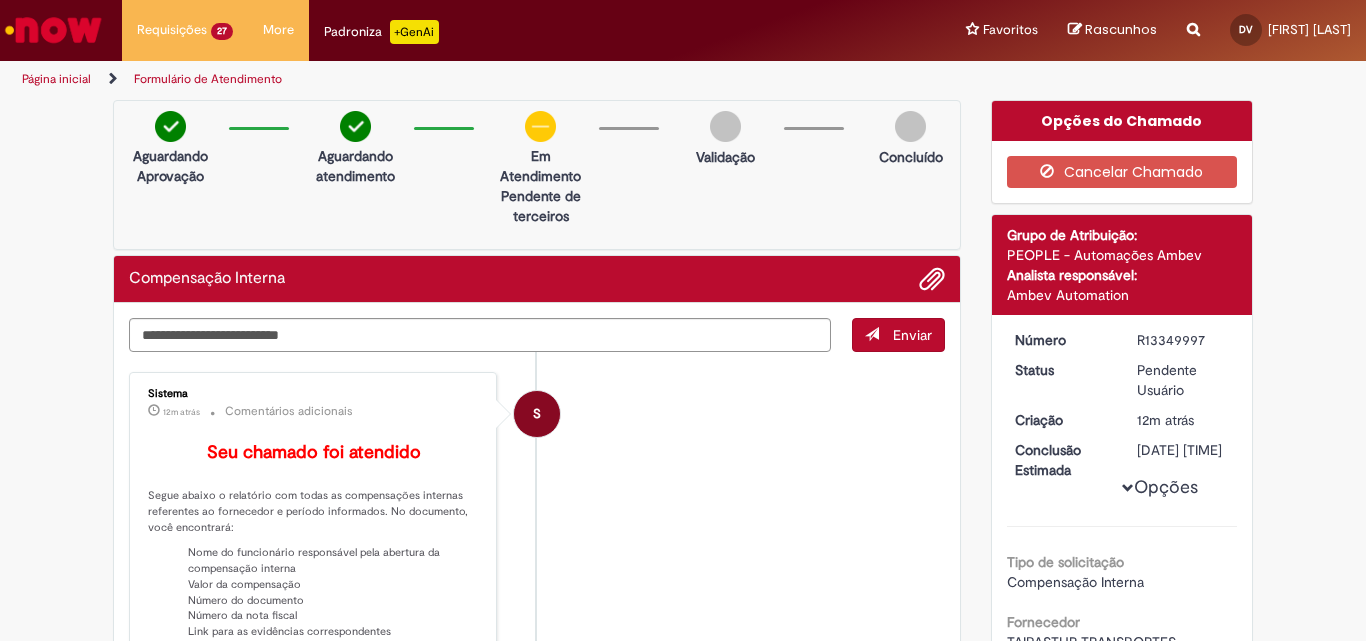 drag, startPoint x: 1131, startPoint y: 336, endPoint x: 1198, endPoint y: 338, distance: 67.02985 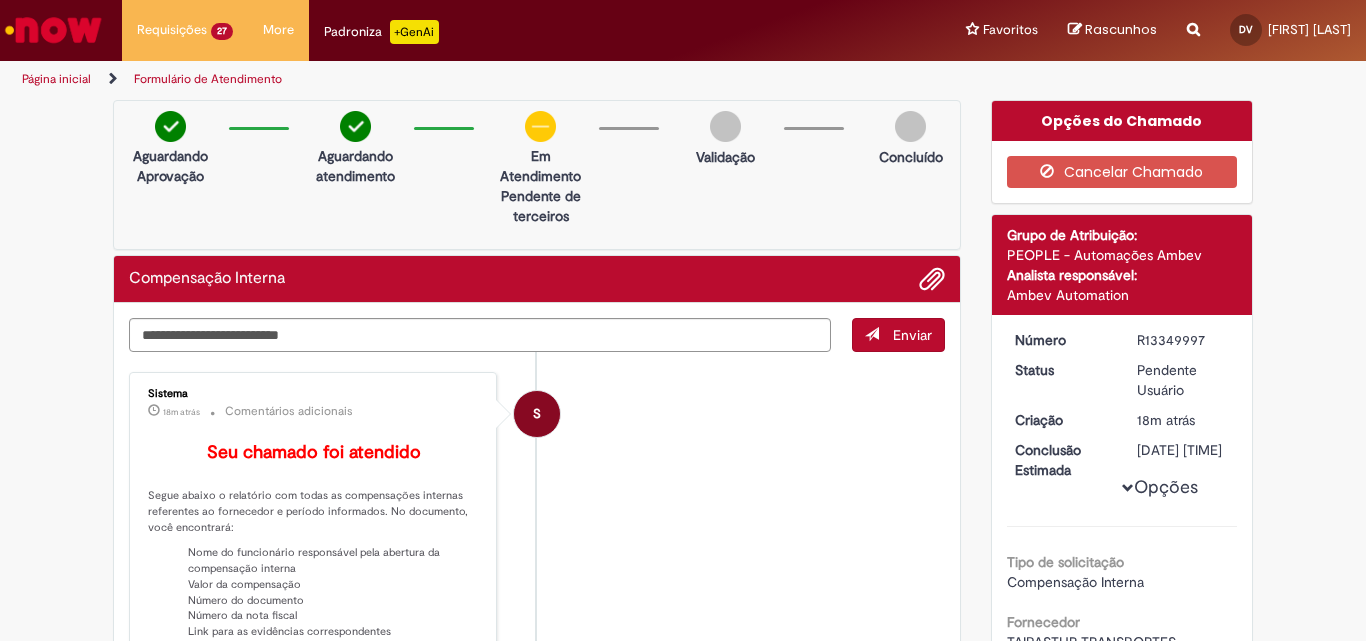 click on "Pendente Usuário" at bounding box center [1183, 380] 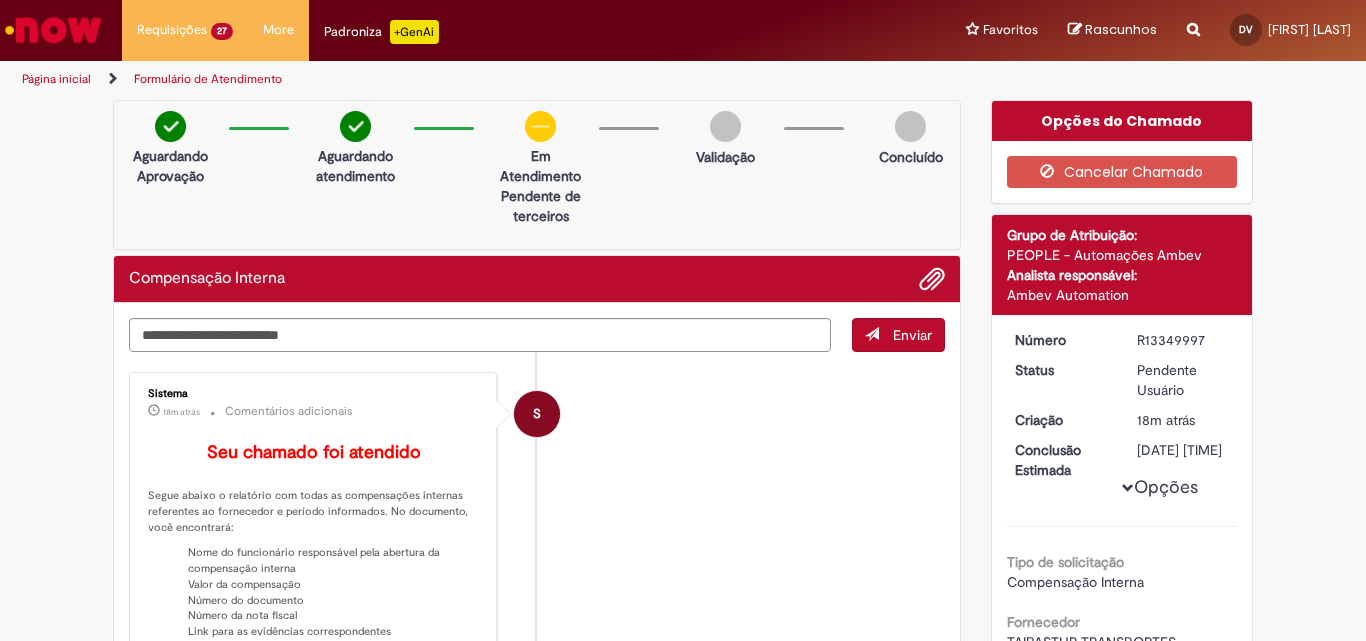 drag, startPoint x: 1131, startPoint y: 338, endPoint x: 1199, endPoint y: 349, distance: 68.88396 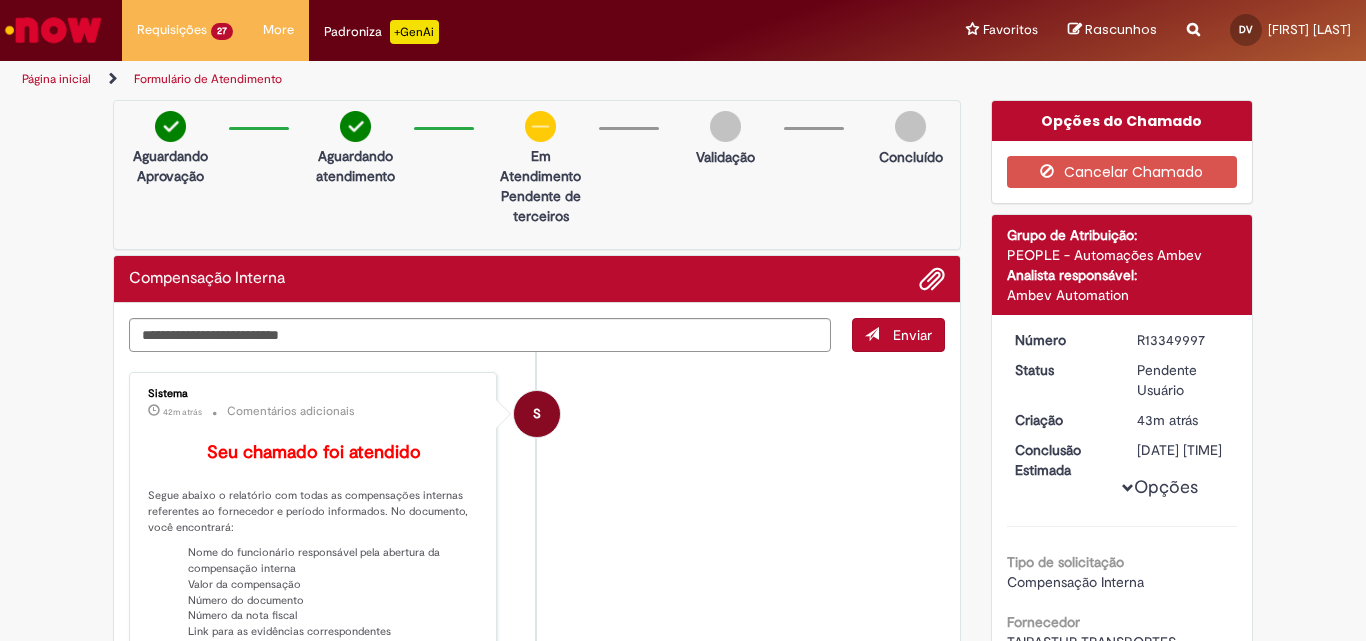 click on "Pendente Usuário" at bounding box center (1183, 380) 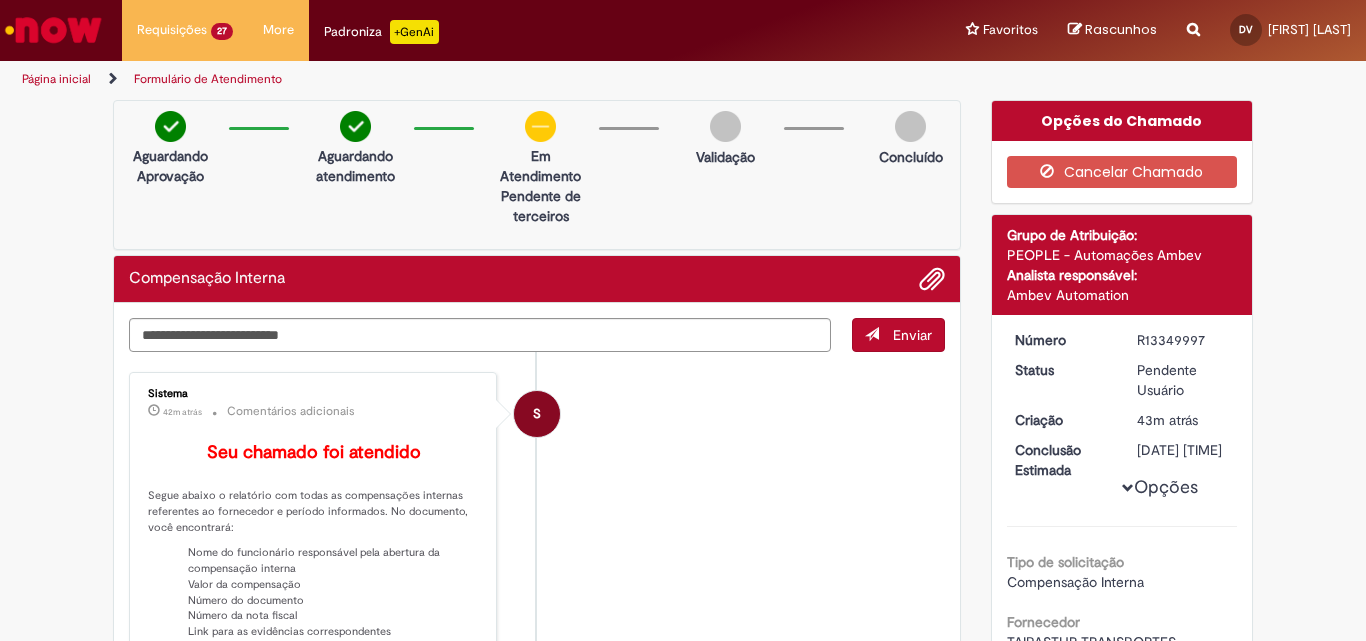 drag, startPoint x: 1133, startPoint y: 345, endPoint x: 1198, endPoint y: 346, distance: 65.00769 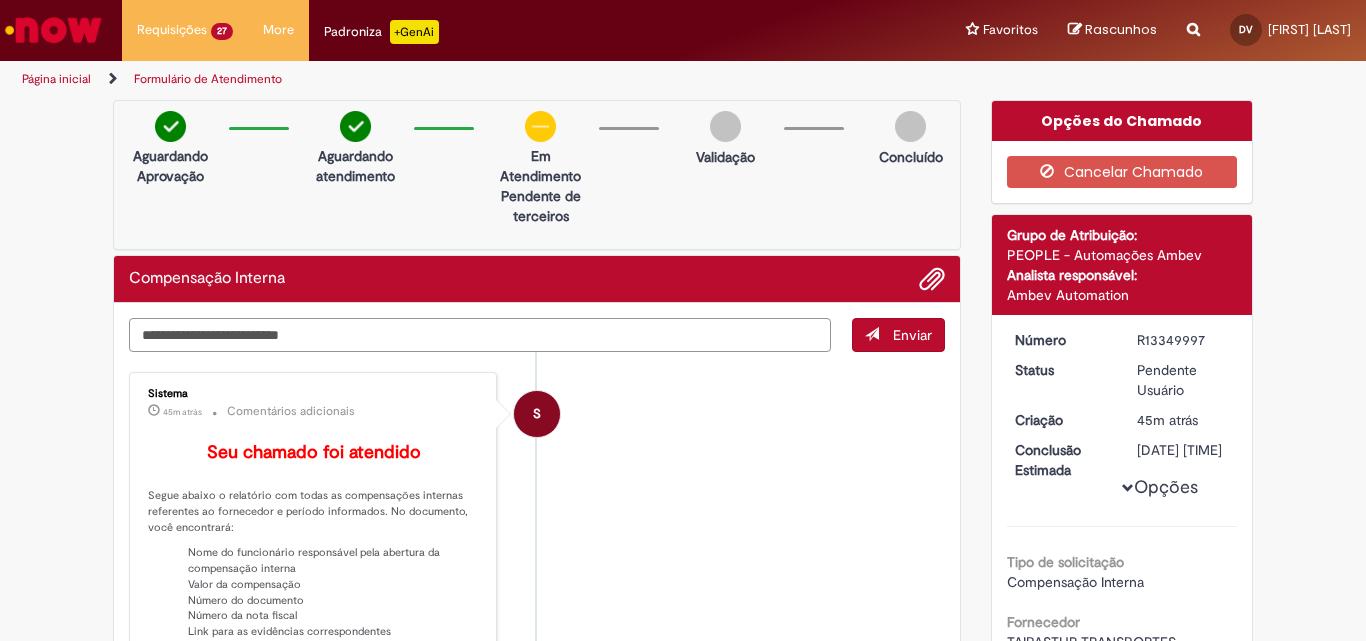 click at bounding box center [480, 335] 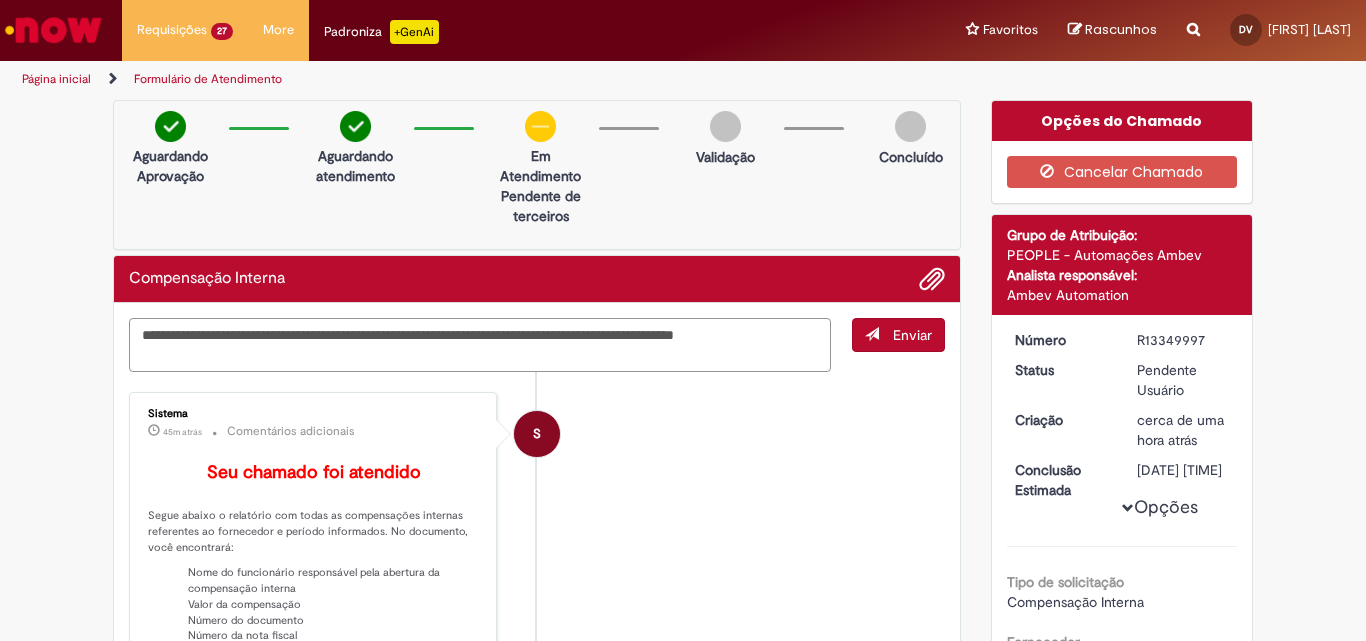 type on "**********" 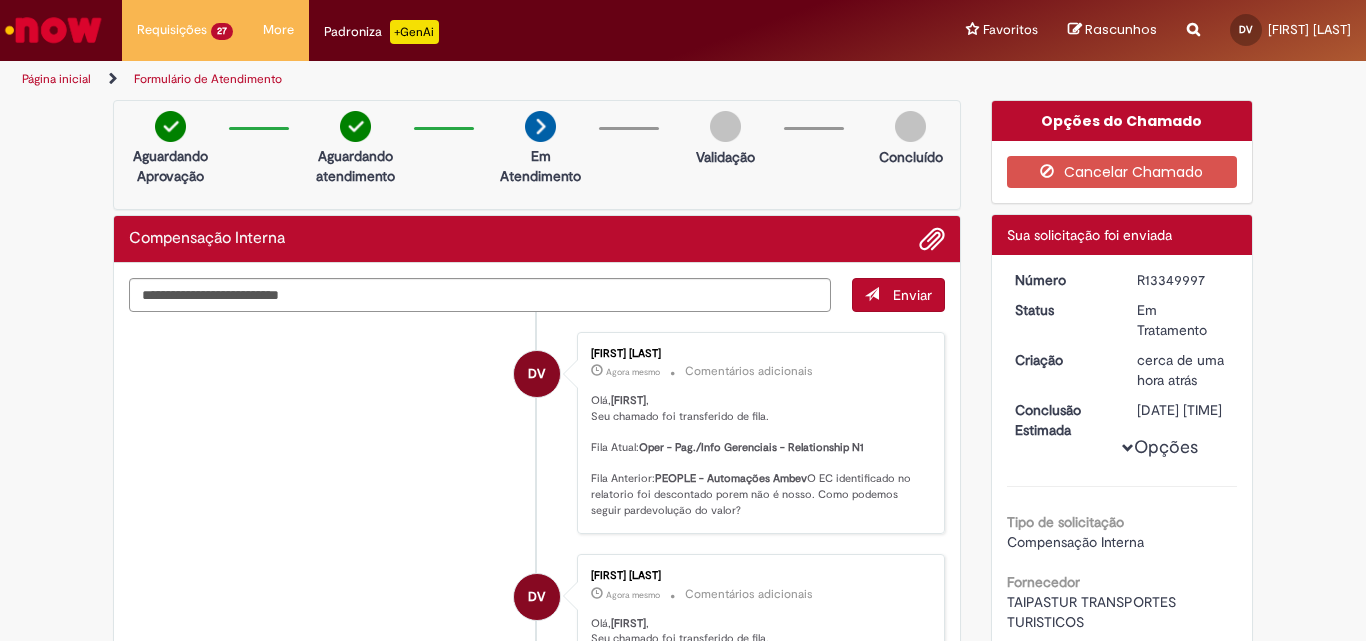 click on "Olá,  [FIRST] ,  Seu chamado foi transferido de fila. Fila Atual:  Oper - Pag./Info Gerenciais - Relationship N1 Fila Anterior:  PEOPLE - Automações Ambev
O EC identificado no relatorio foi descontado porem não é nosso. Como podemos seguir pardevolução do valor?" at bounding box center [757, 456] 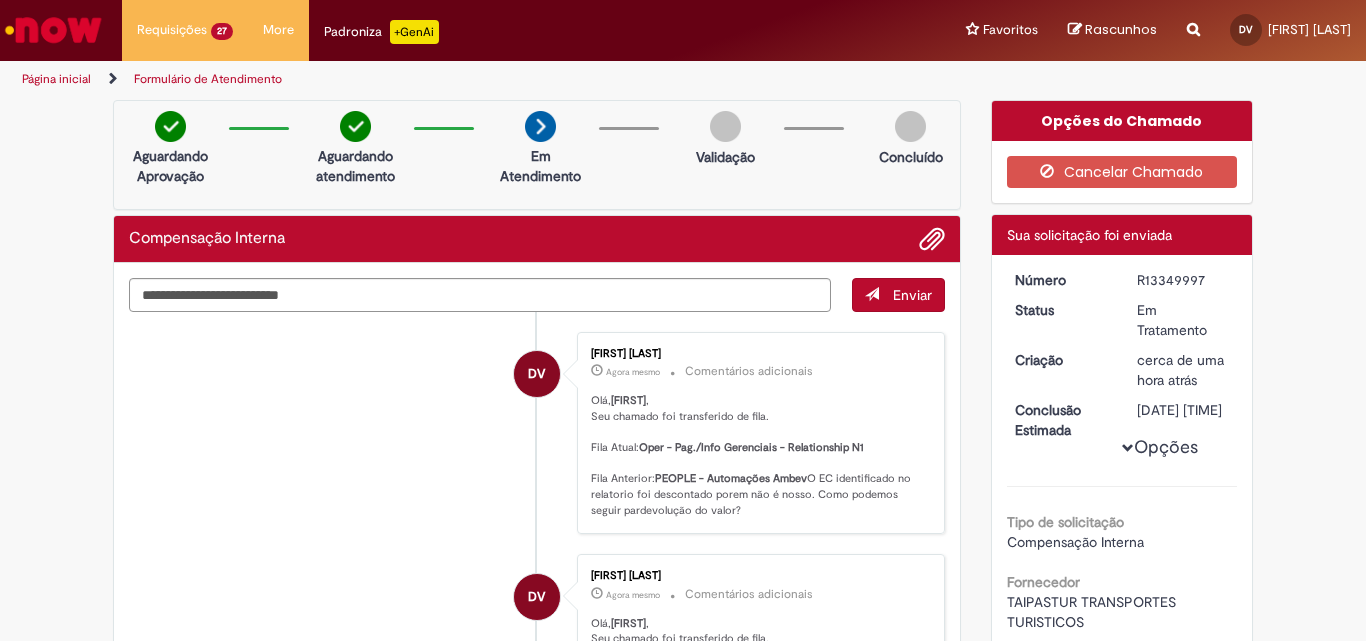 drag, startPoint x: 586, startPoint y: 508, endPoint x: 844, endPoint y: 531, distance: 259.02316 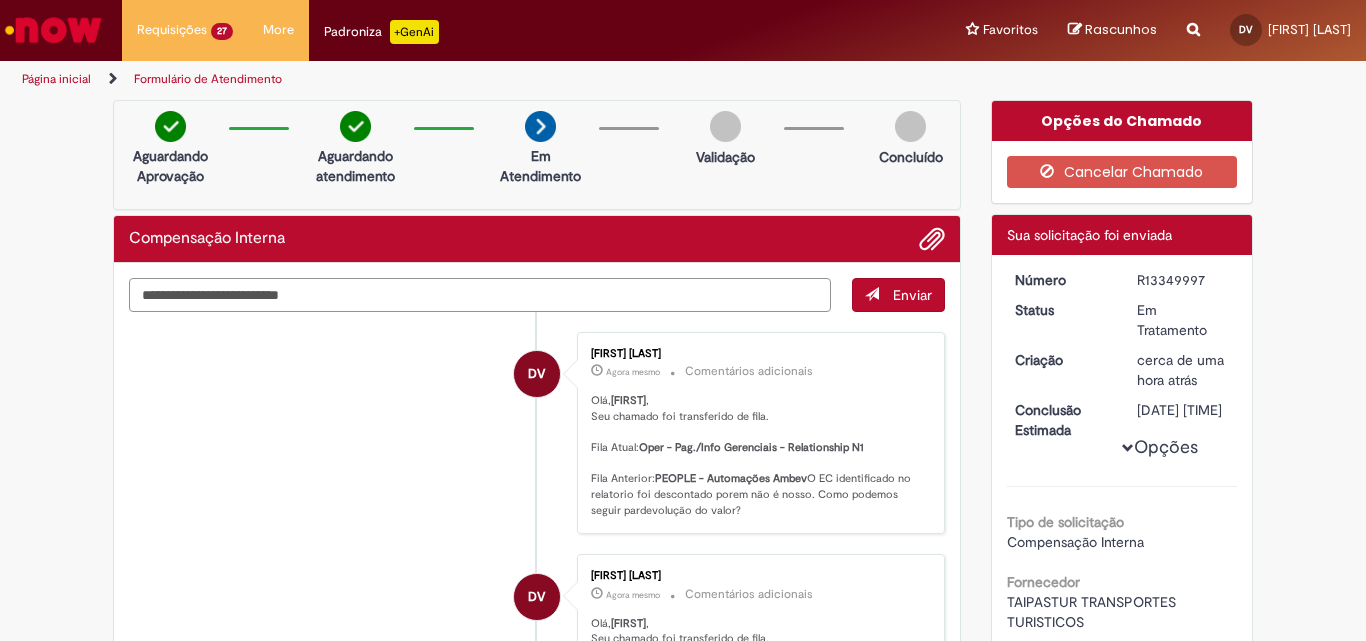 click at bounding box center (480, 295) 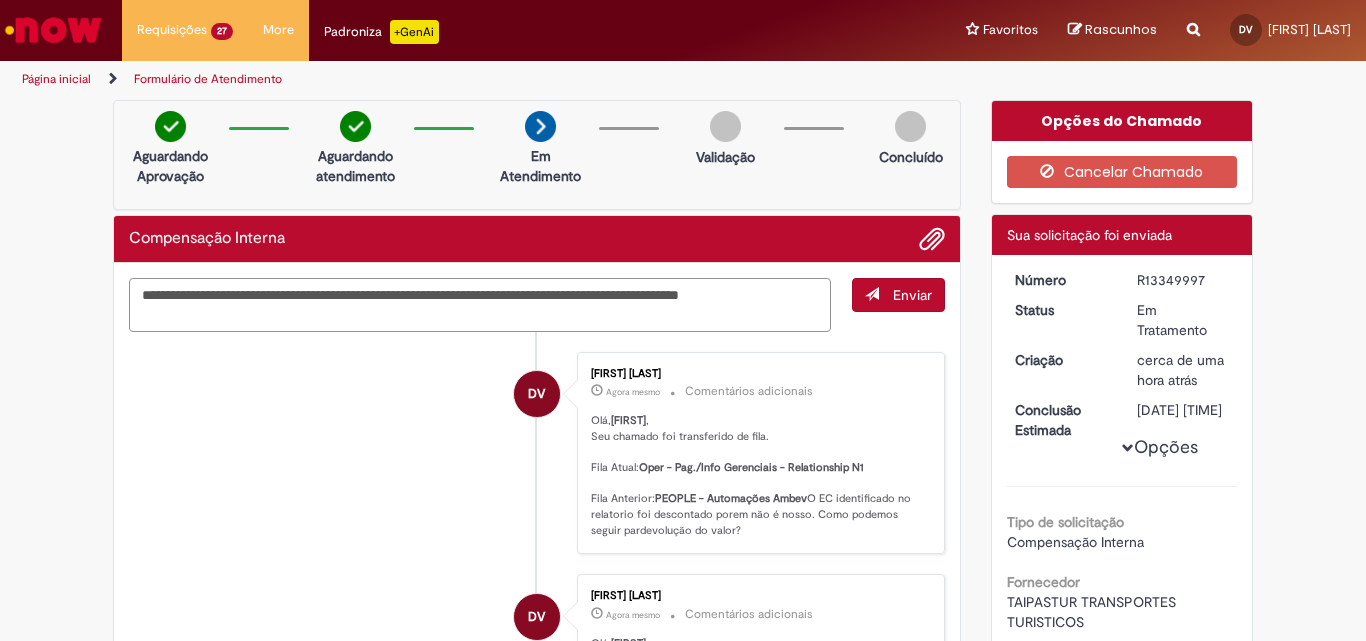 click on "**********" at bounding box center (480, 305) 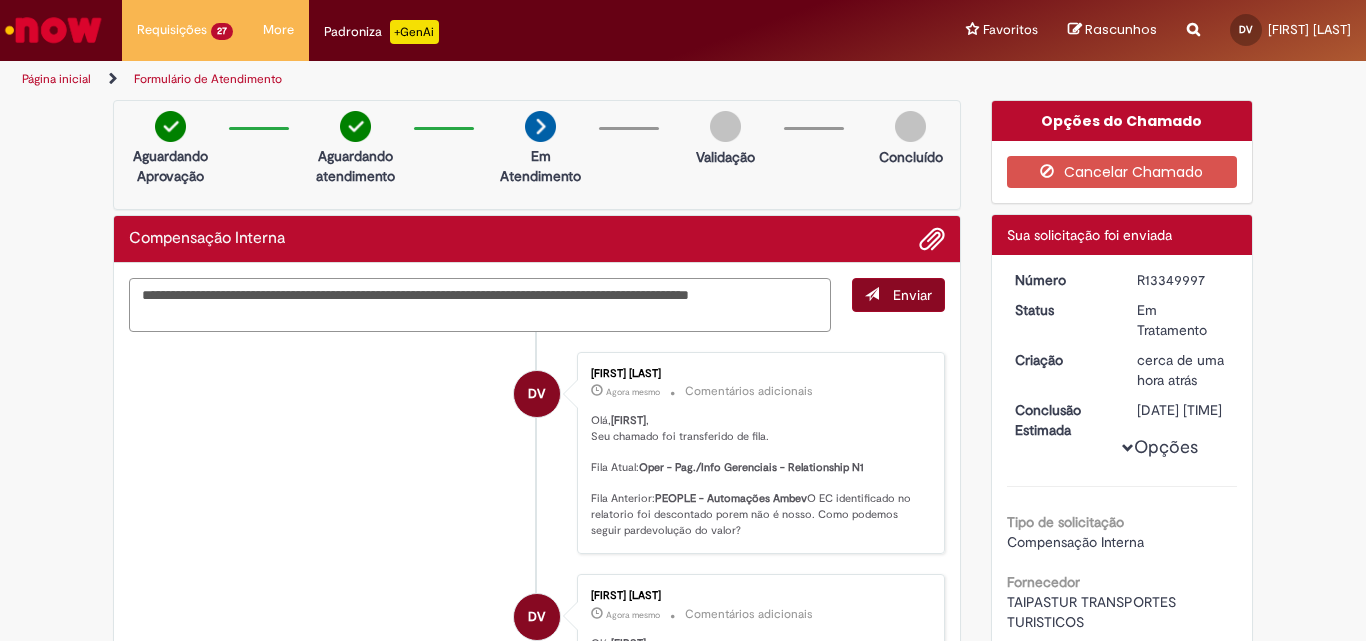 type on "**********" 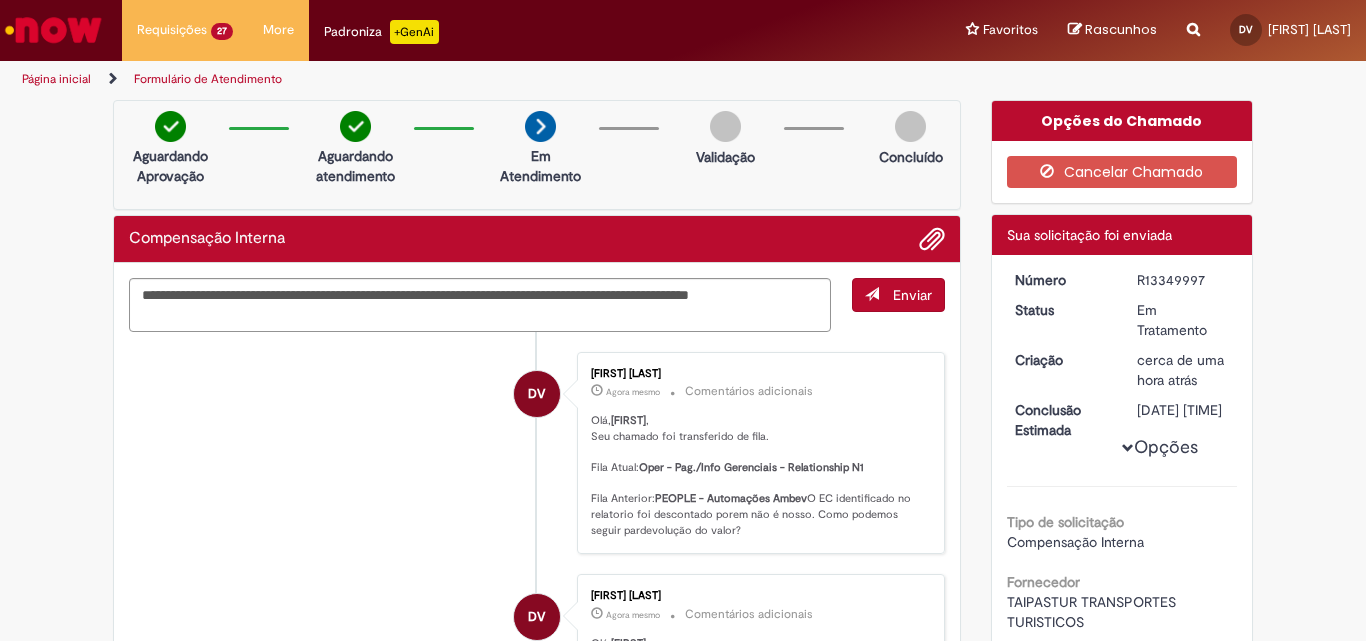 click on "Enviar" at bounding box center [912, 295] 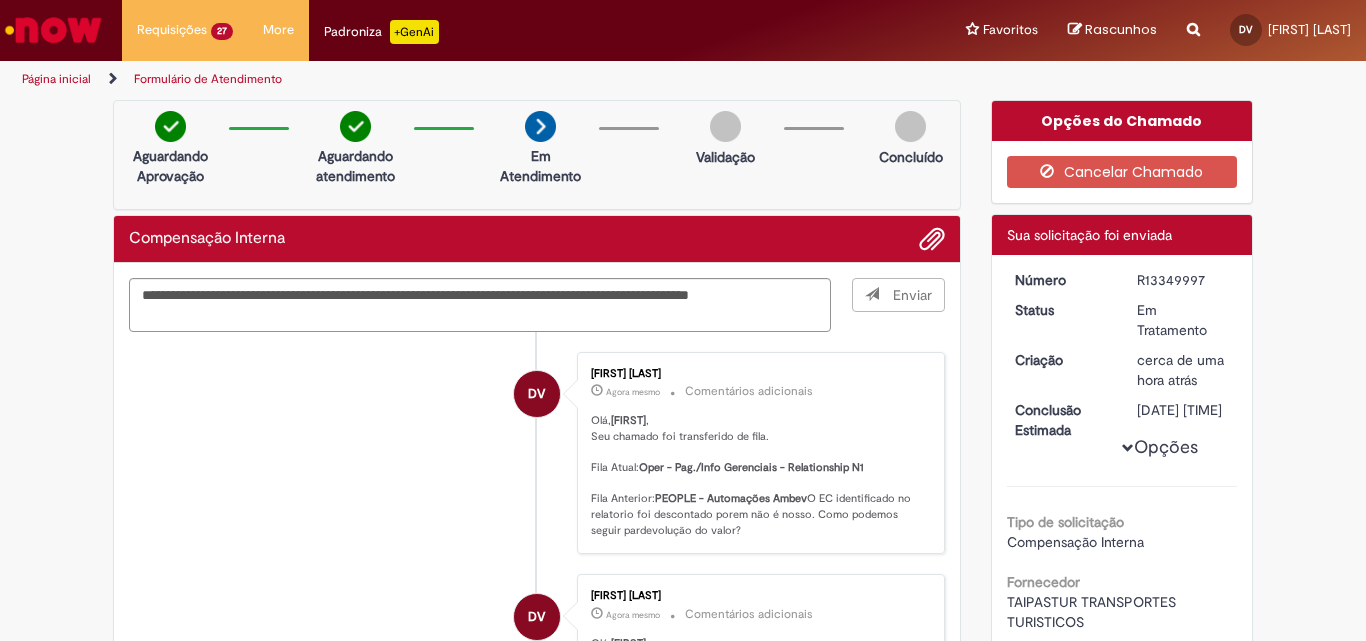 type 